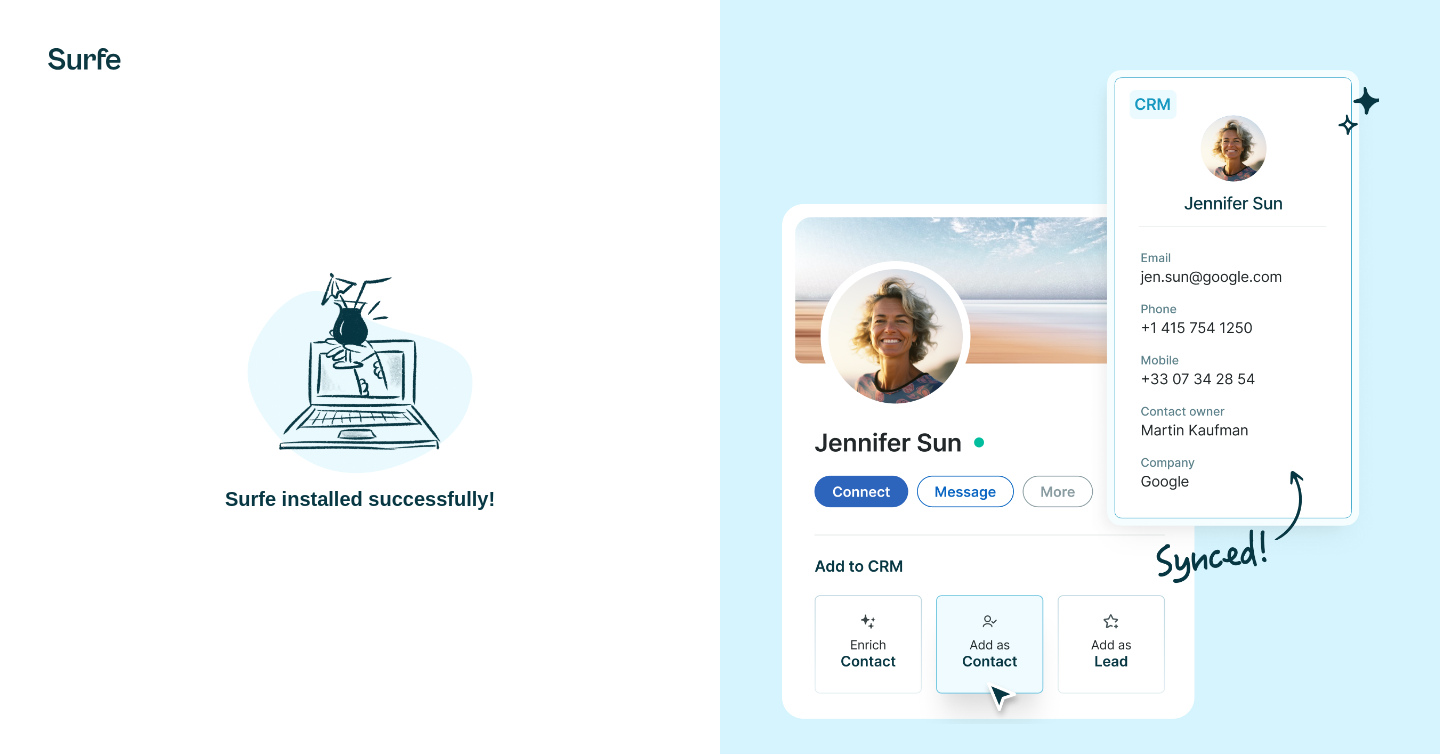 scroll, scrollTop: 0, scrollLeft: 0, axis: both 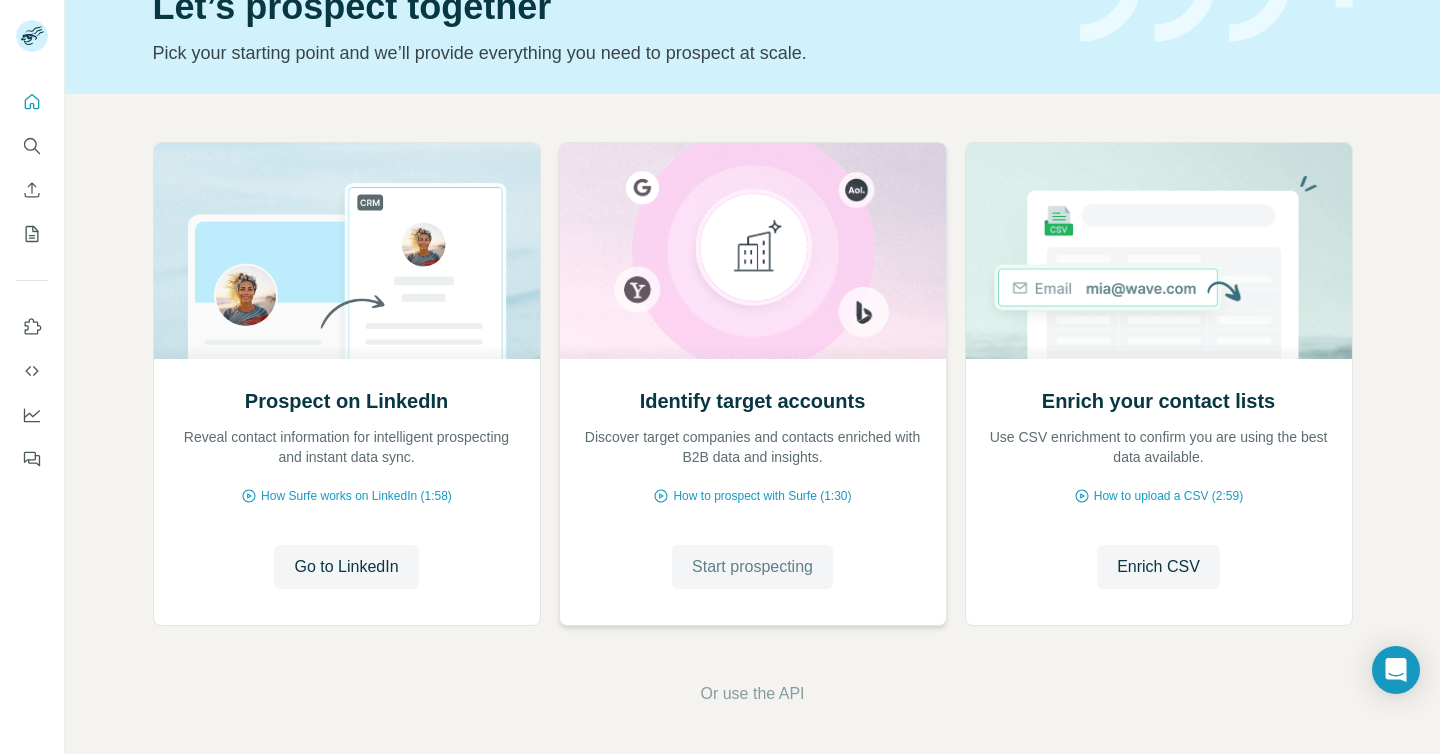 click on "Start prospecting" at bounding box center (752, 567) 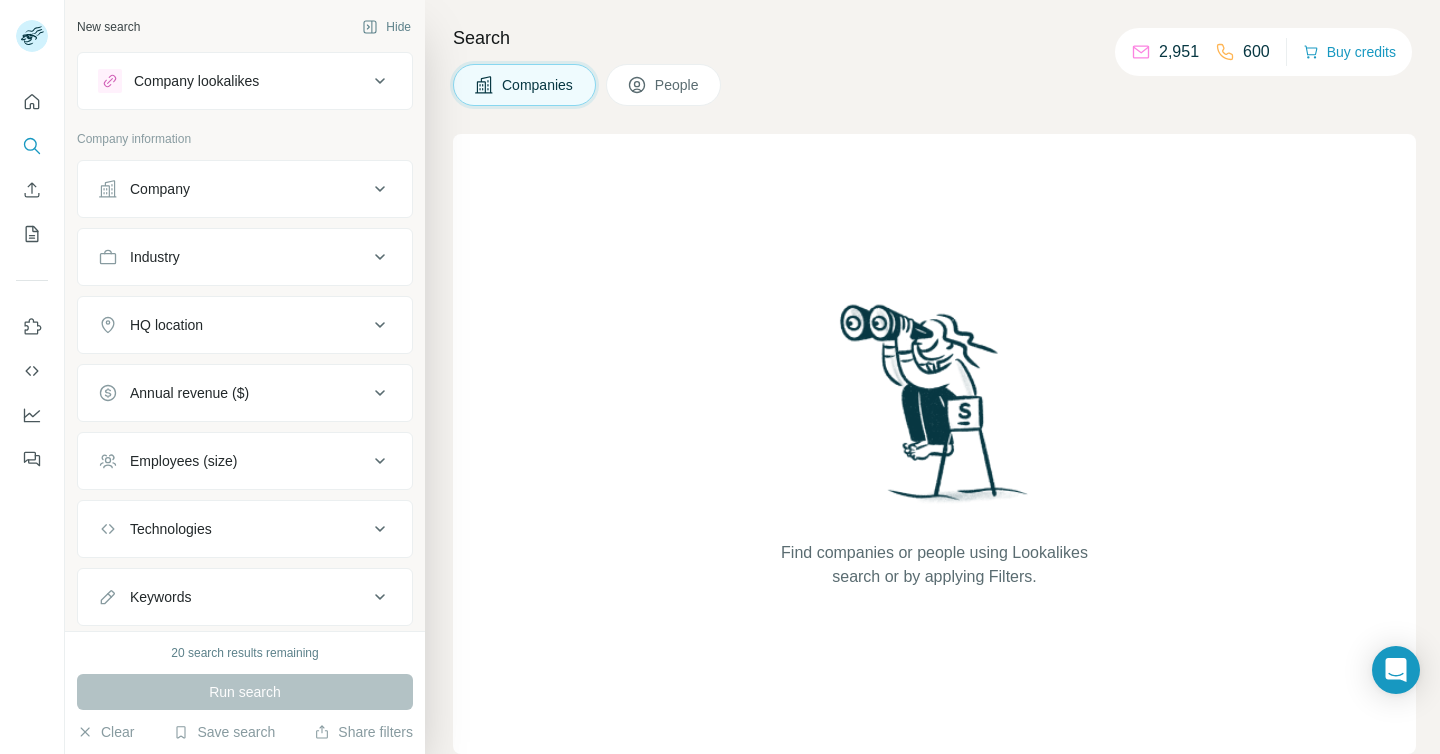 scroll, scrollTop: 51, scrollLeft: 0, axis: vertical 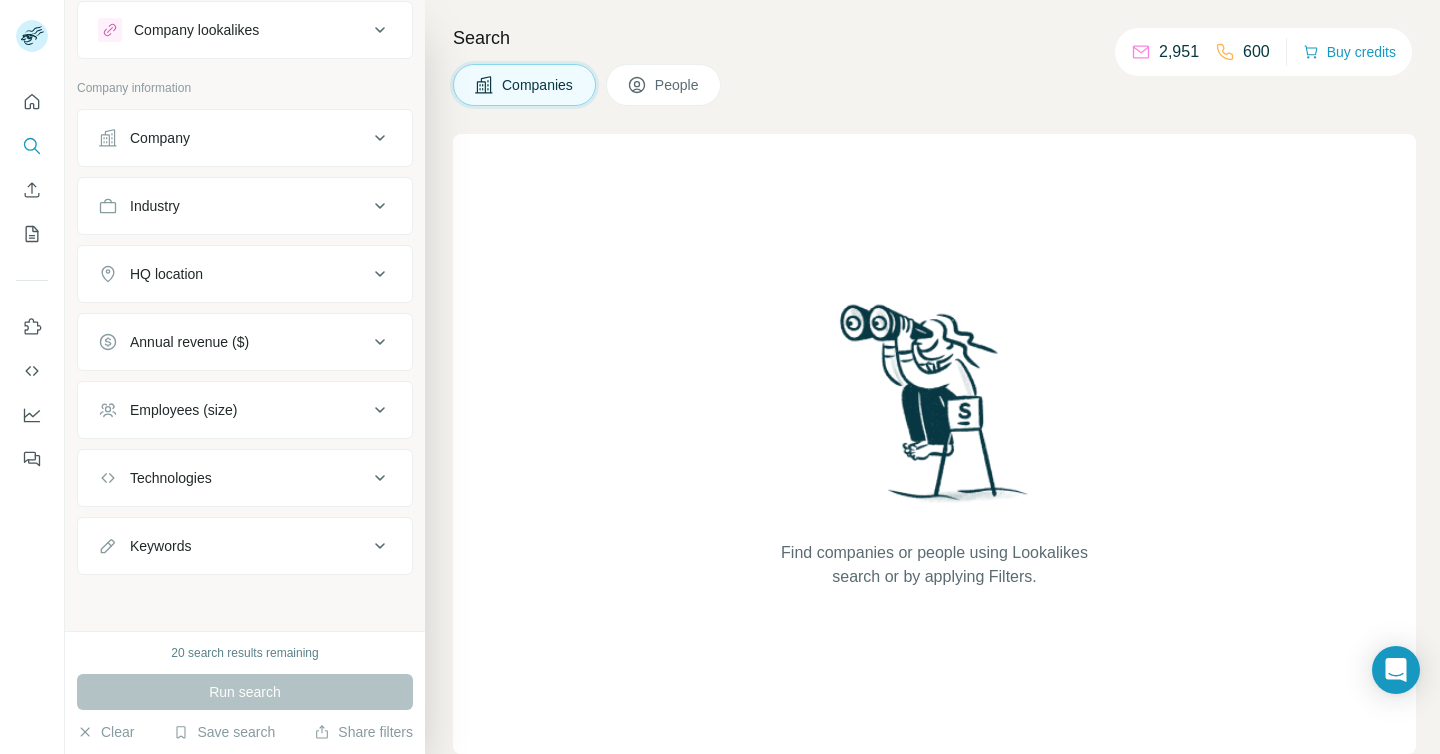 click on "Technologies" at bounding box center [171, 478] 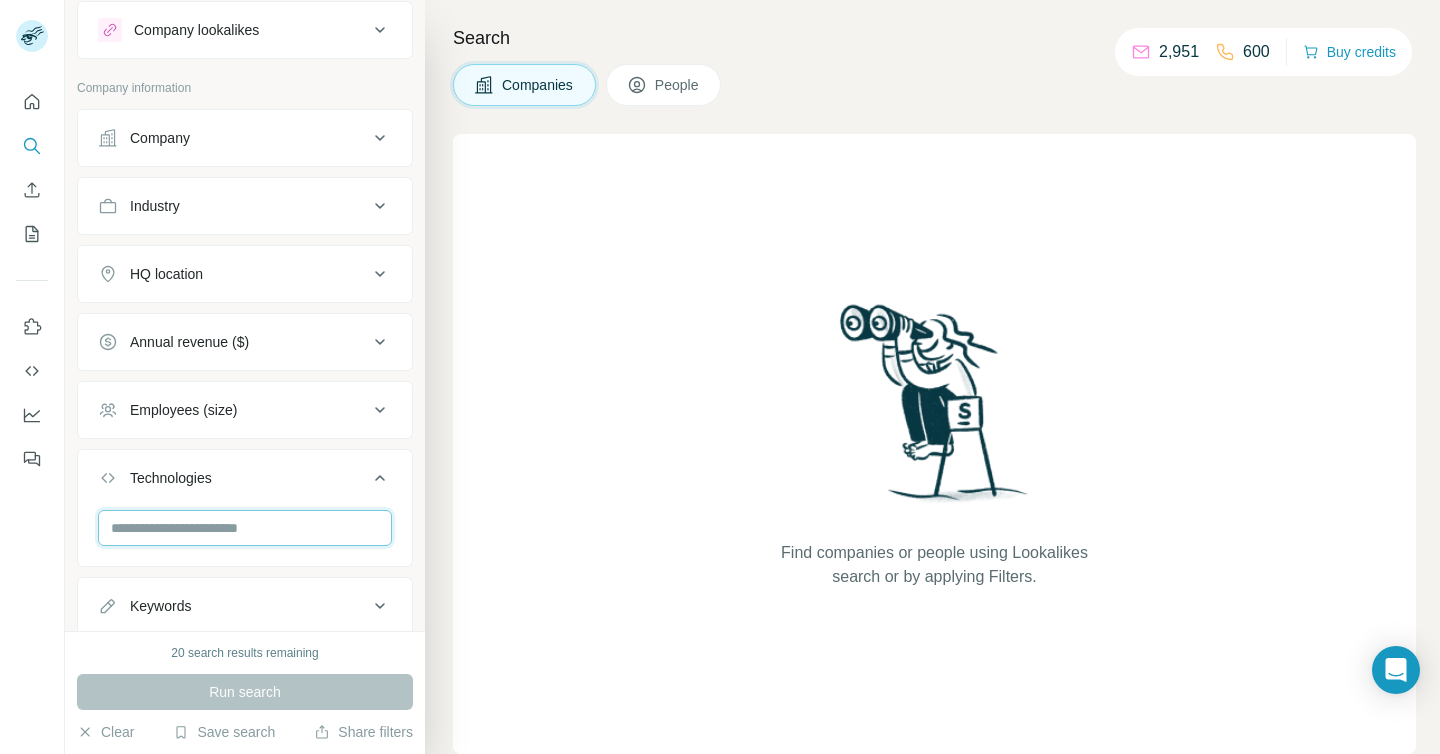click at bounding box center [245, 528] 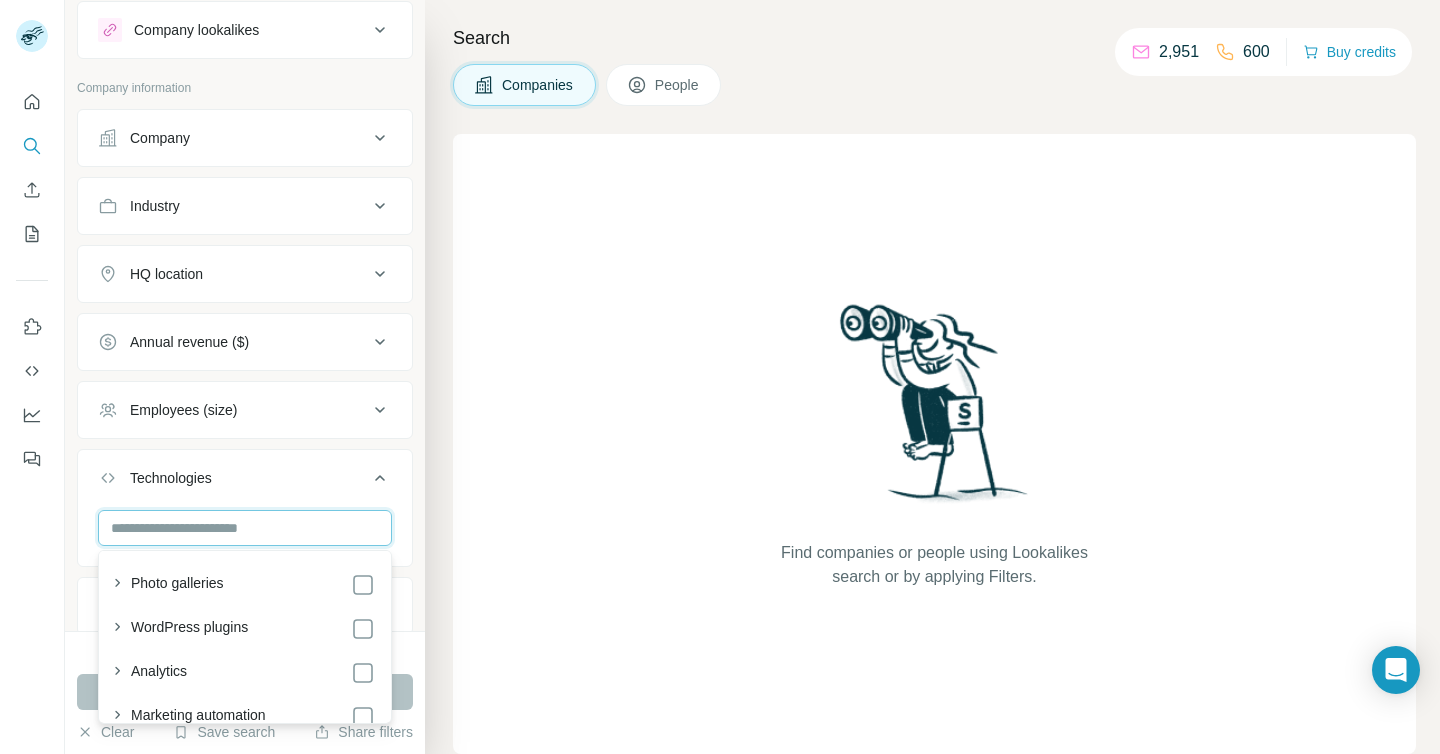 click at bounding box center [245, 528] 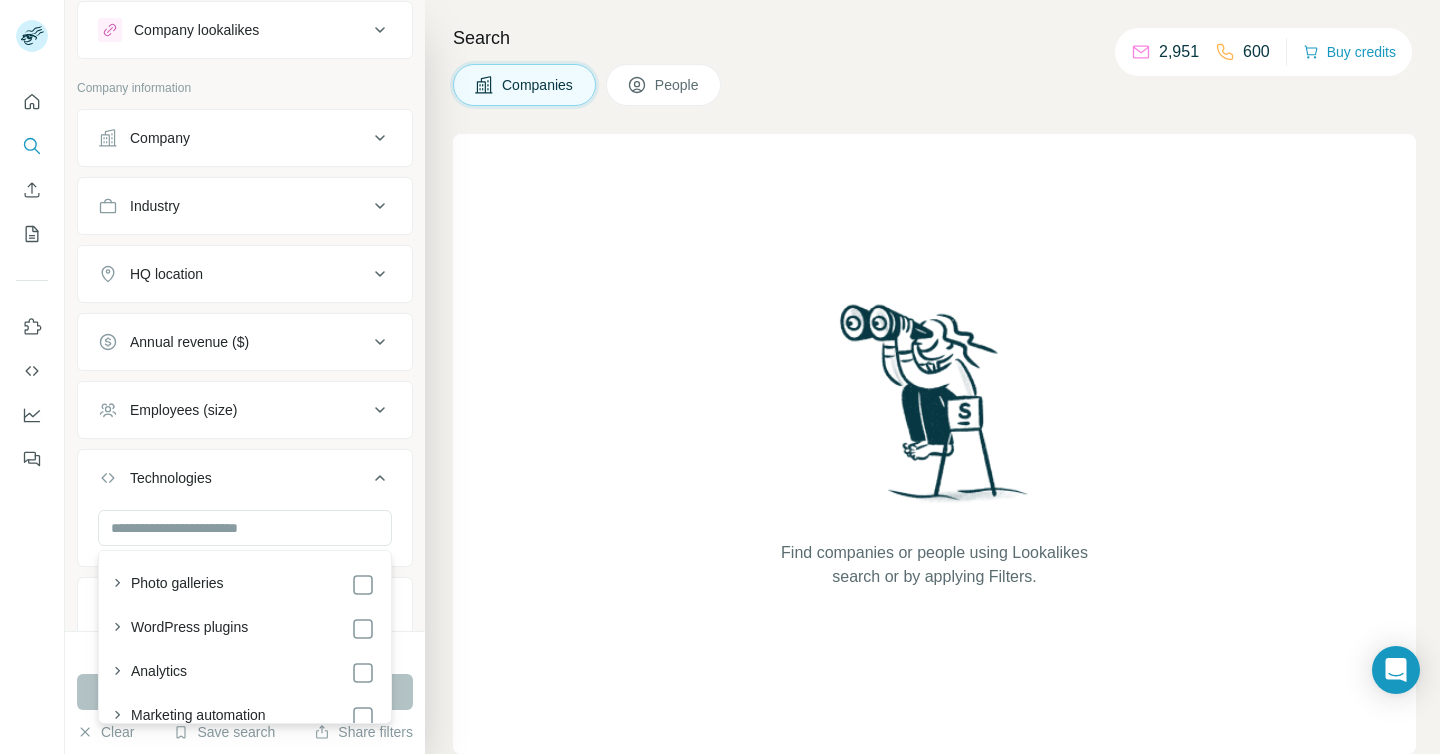 click on "Technologies" at bounding box center [171, 478] 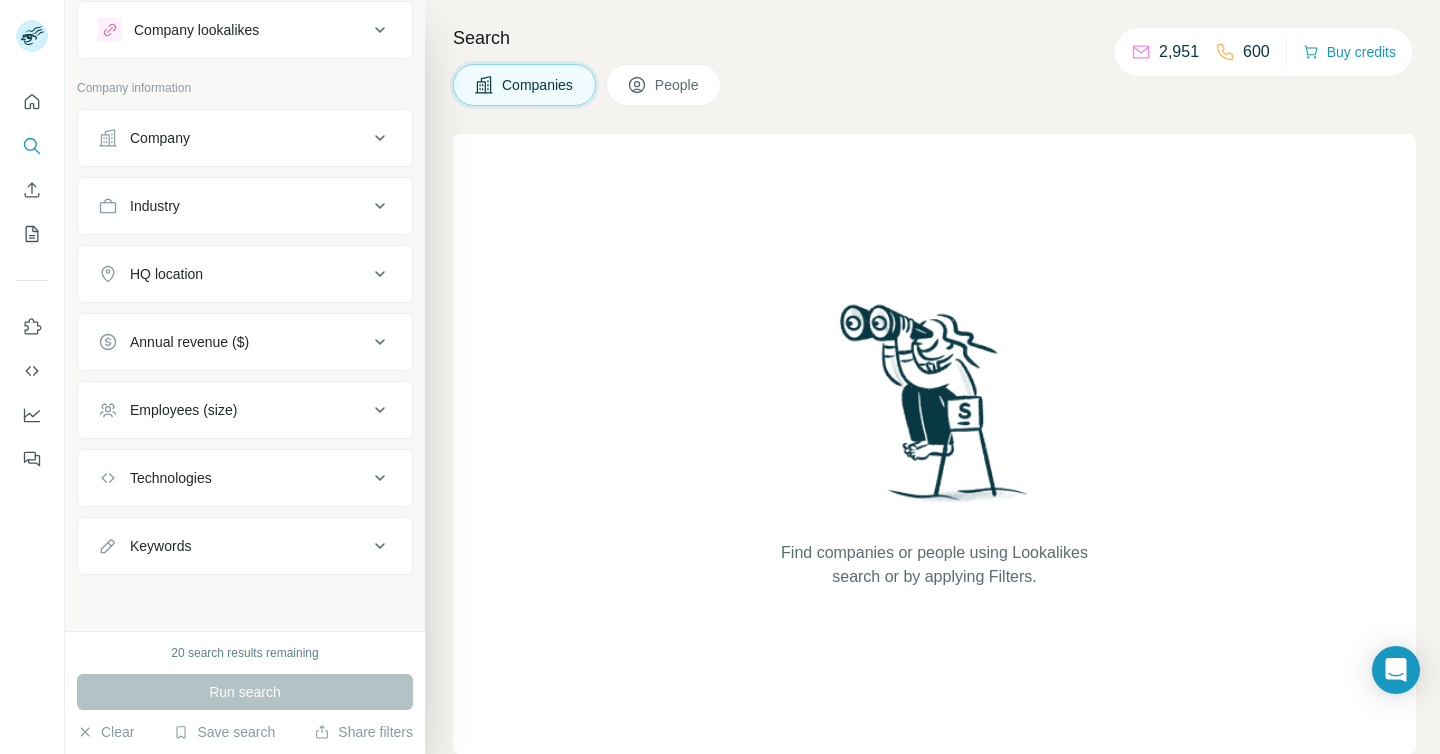 scroll, scrollTop: 0, scrollLeft: 0, axis: both 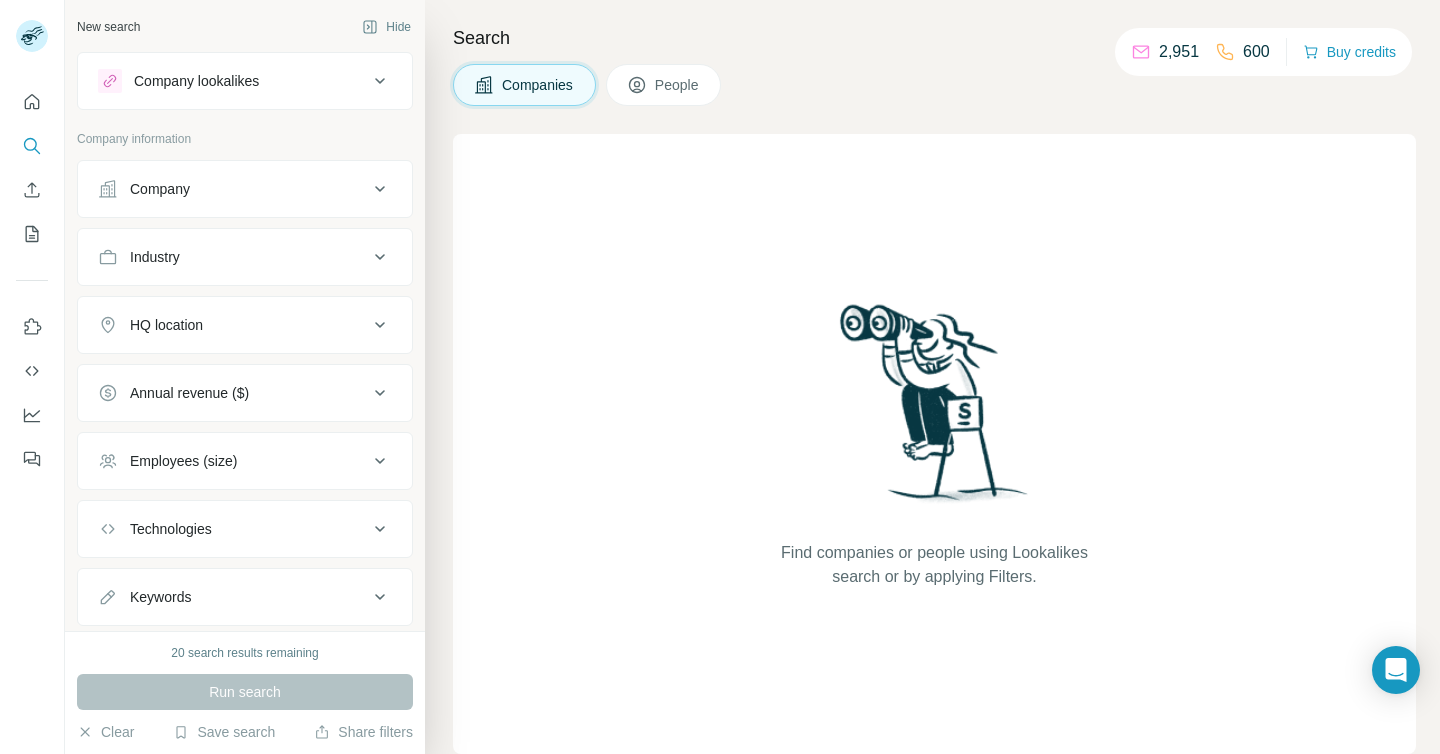 click on "Company" at bounding box center (233, 189) 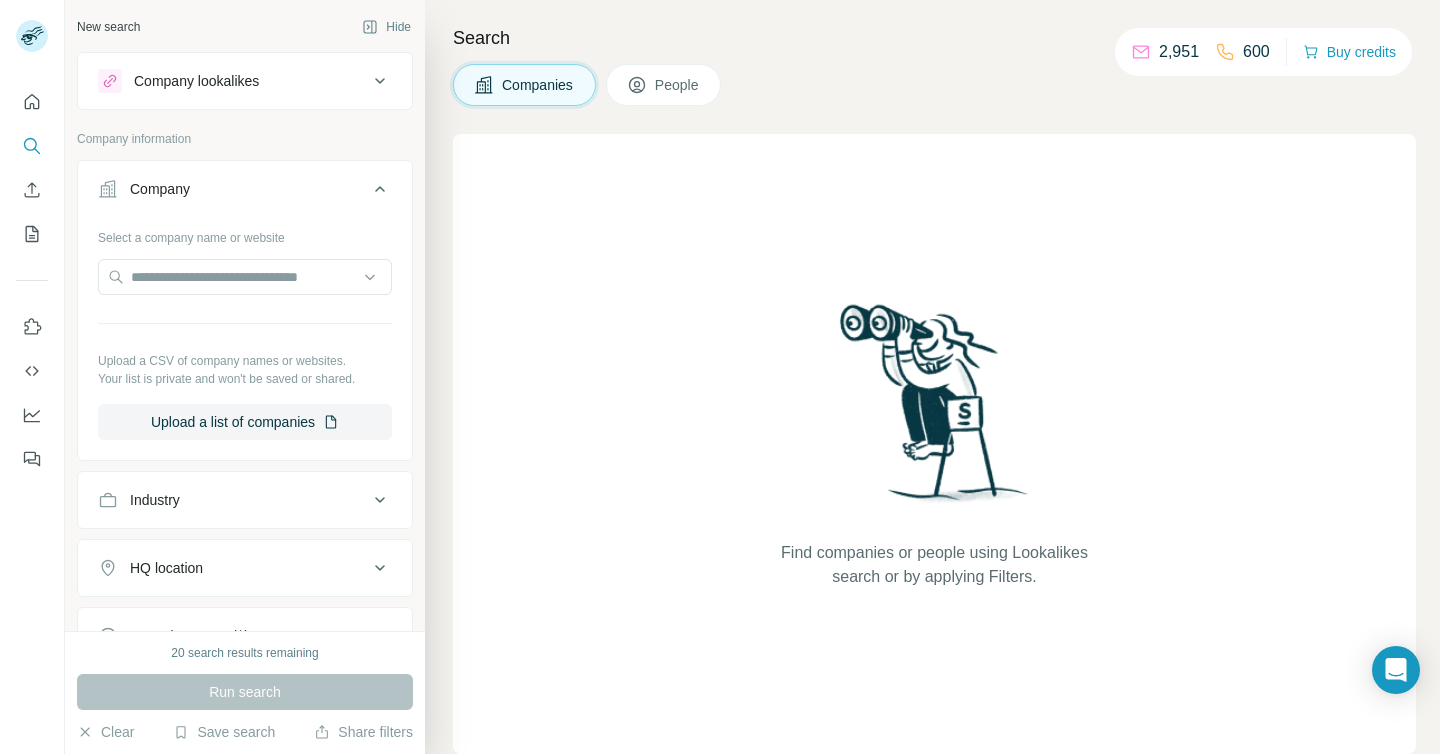 click on "Company" at bounding box center [233, 189] 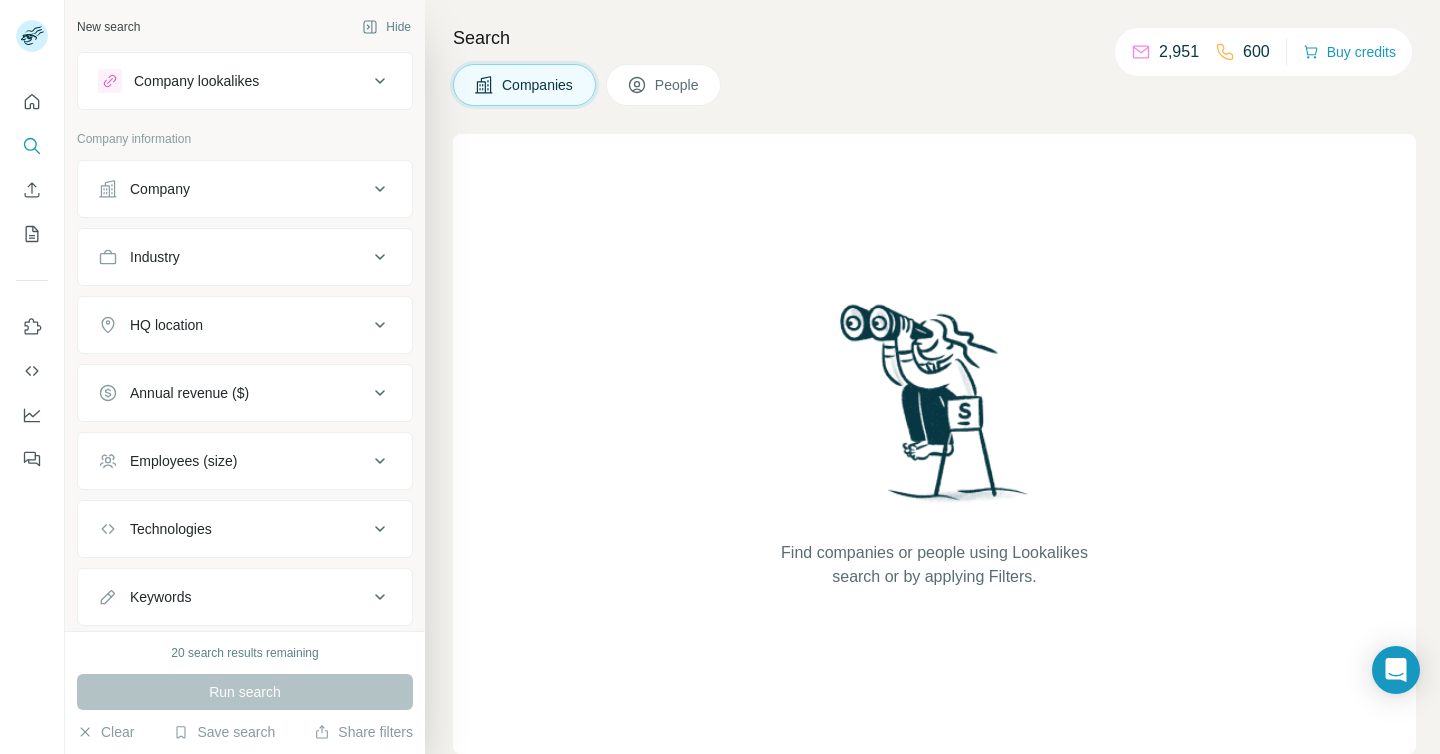click on "Company lookalikes" at bounding box center [233, 81] 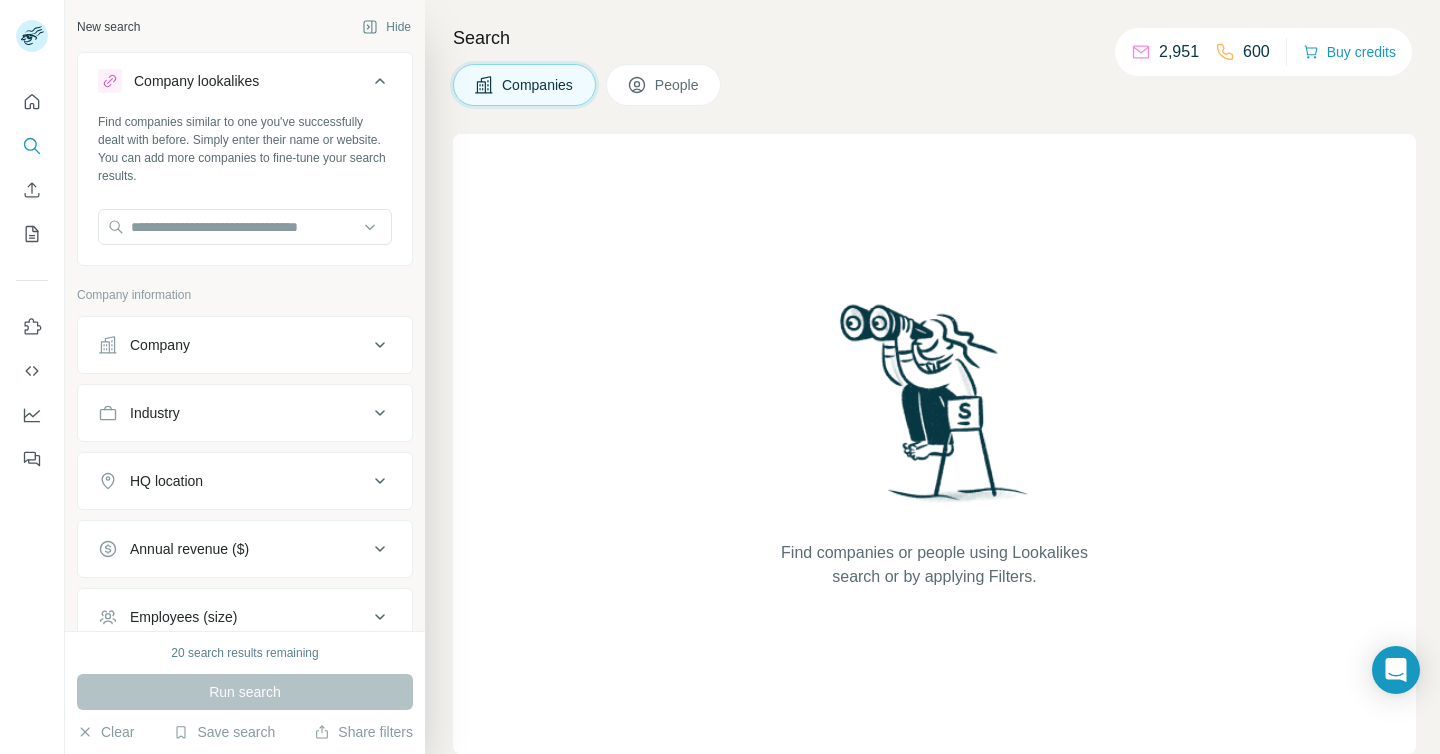 click on "Company lookalikes" at bounding box center [233, 81] 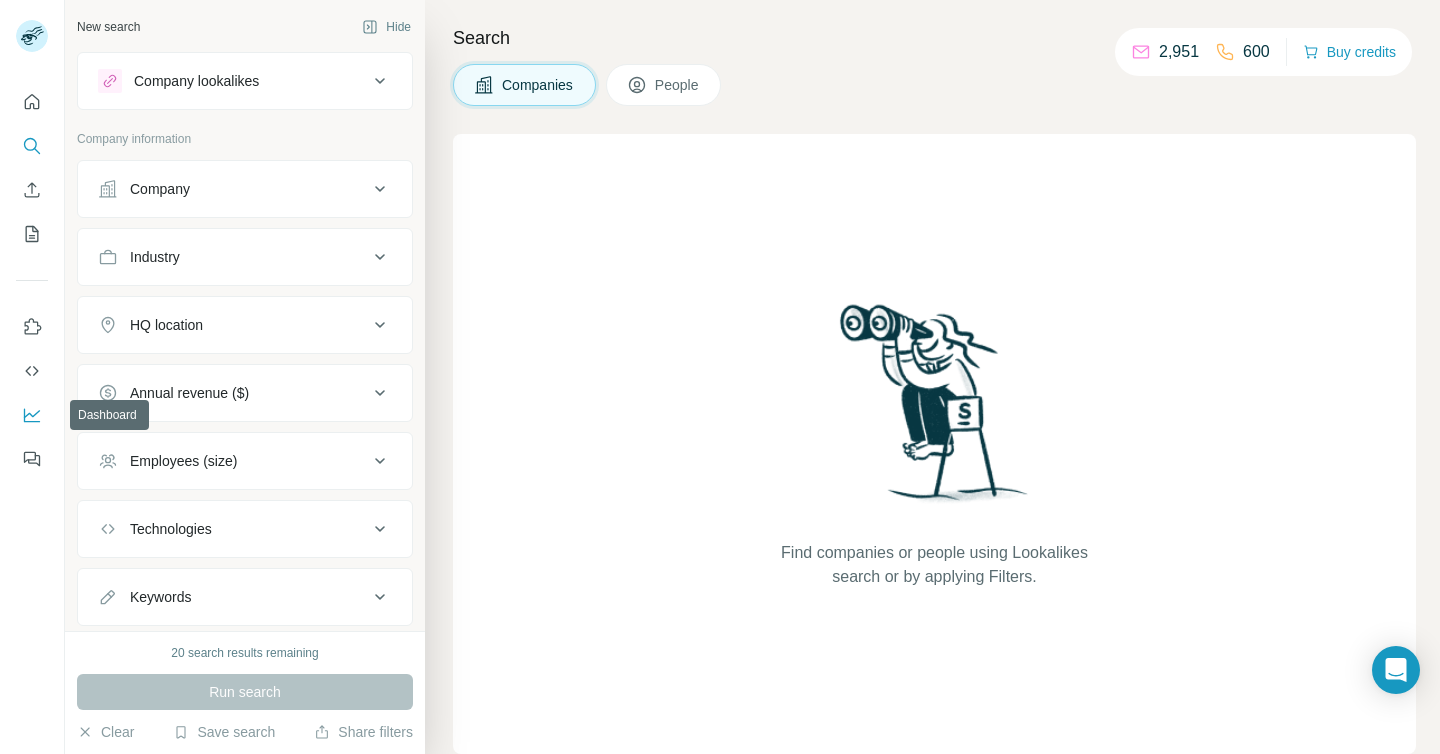 click 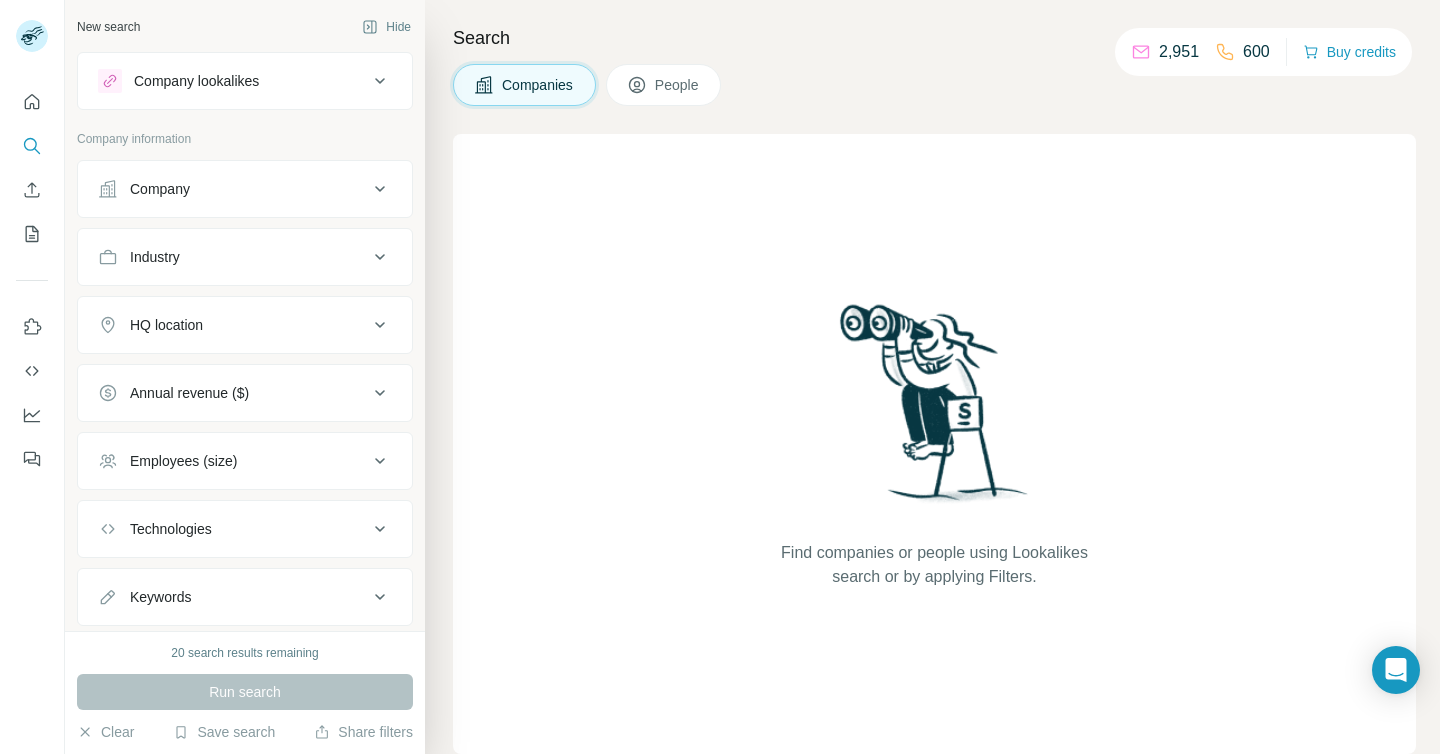 click on "Company" at bounding box center (245, 189) 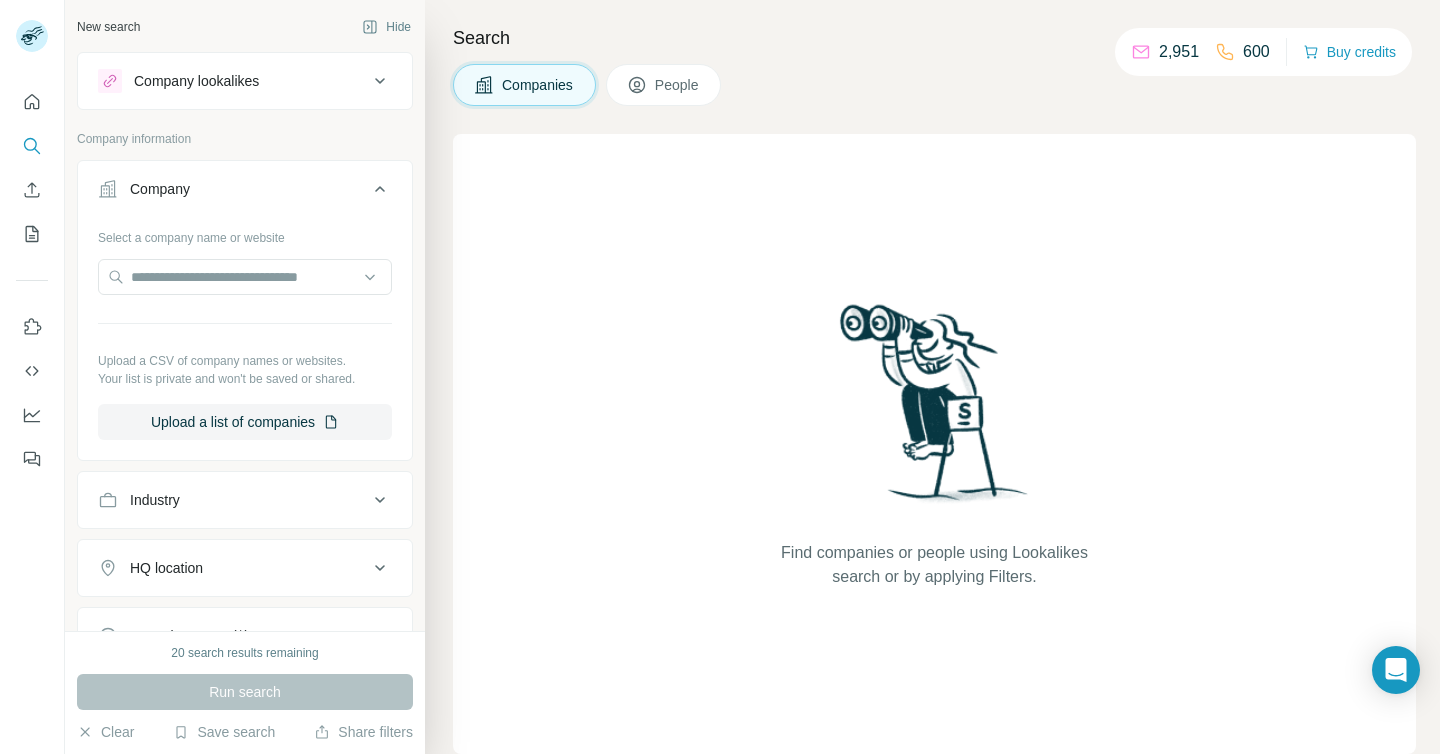 click on "Company" at bounding box center (245, 193) 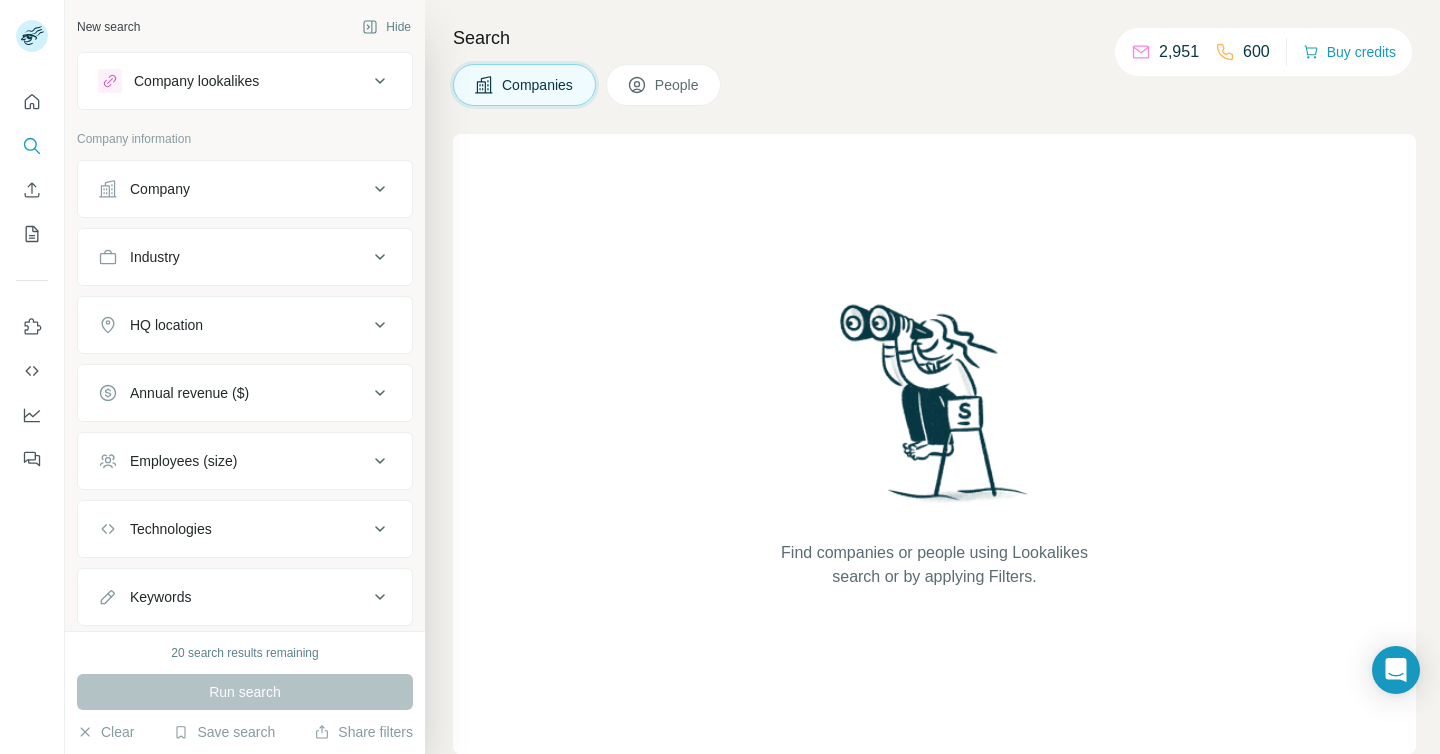 click on "Industry" at bounding box center (155, 257) 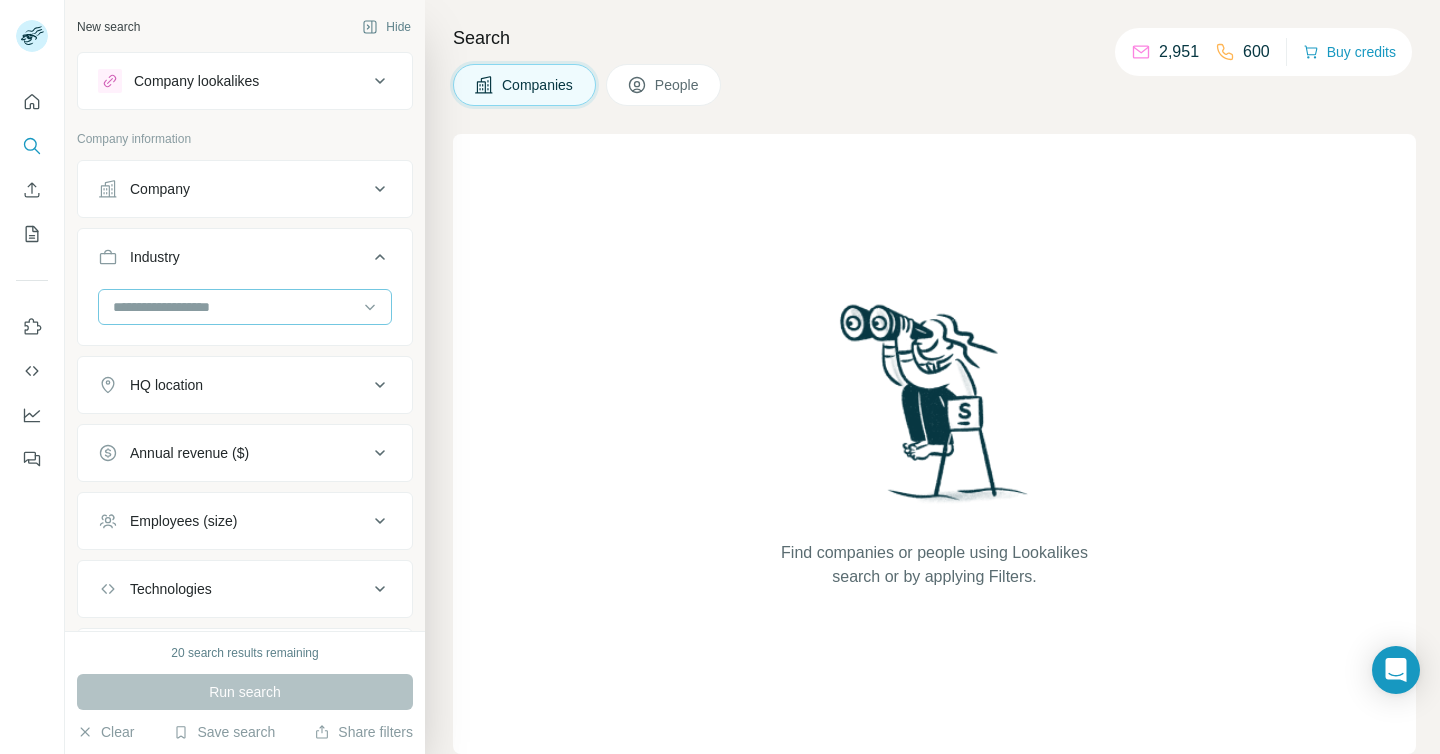 click at bounding box center (234, 307) 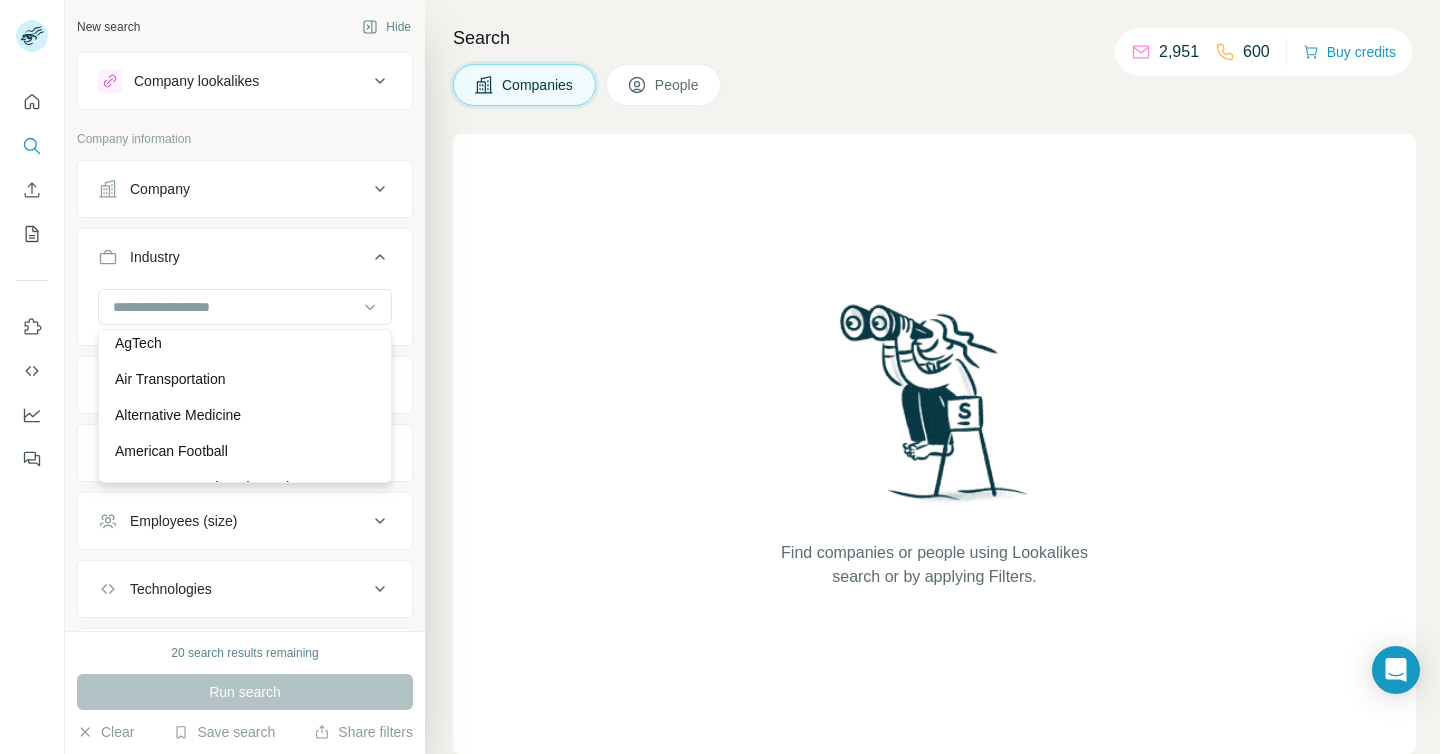 scroll, scrollTop: 497, scrollLeft: 0, axis: vertical 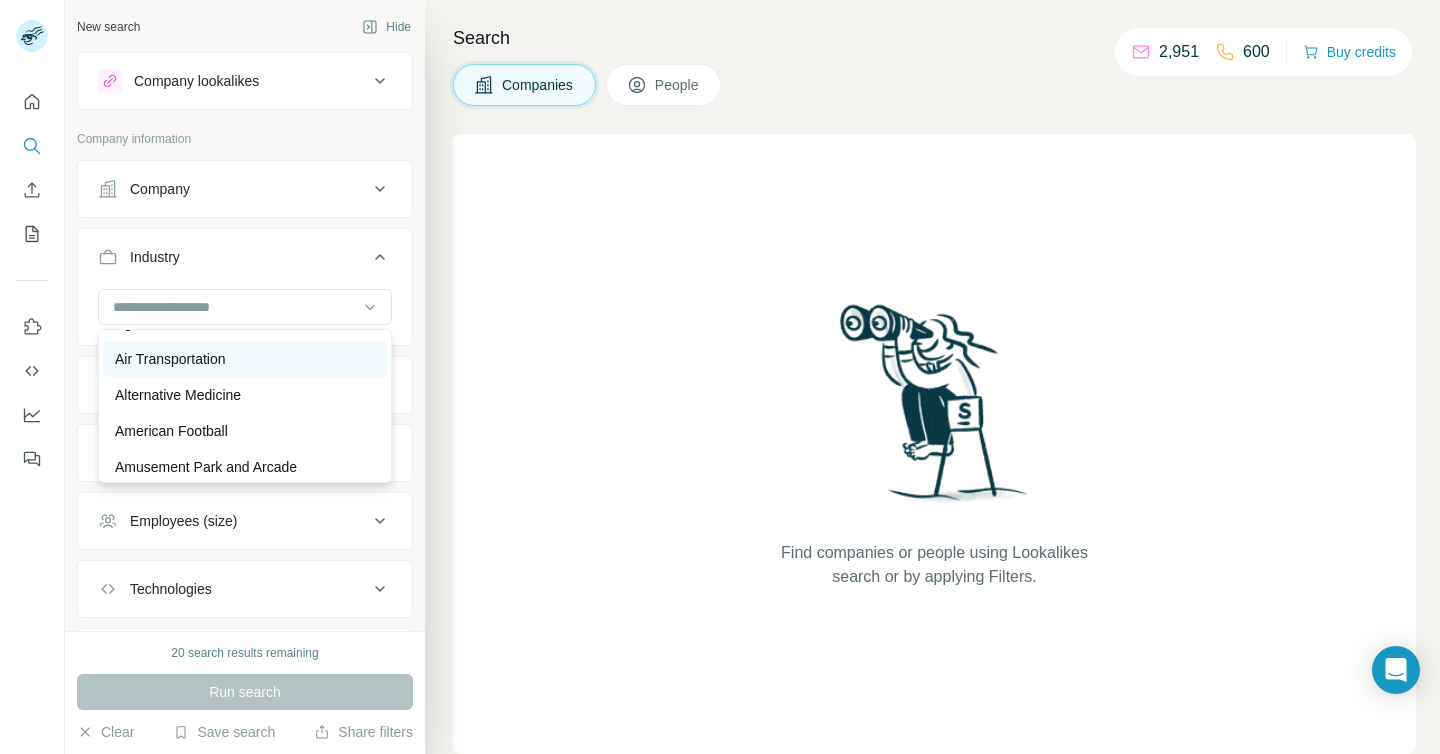 click on "Air Transportation" at bounding box center (170, 359) 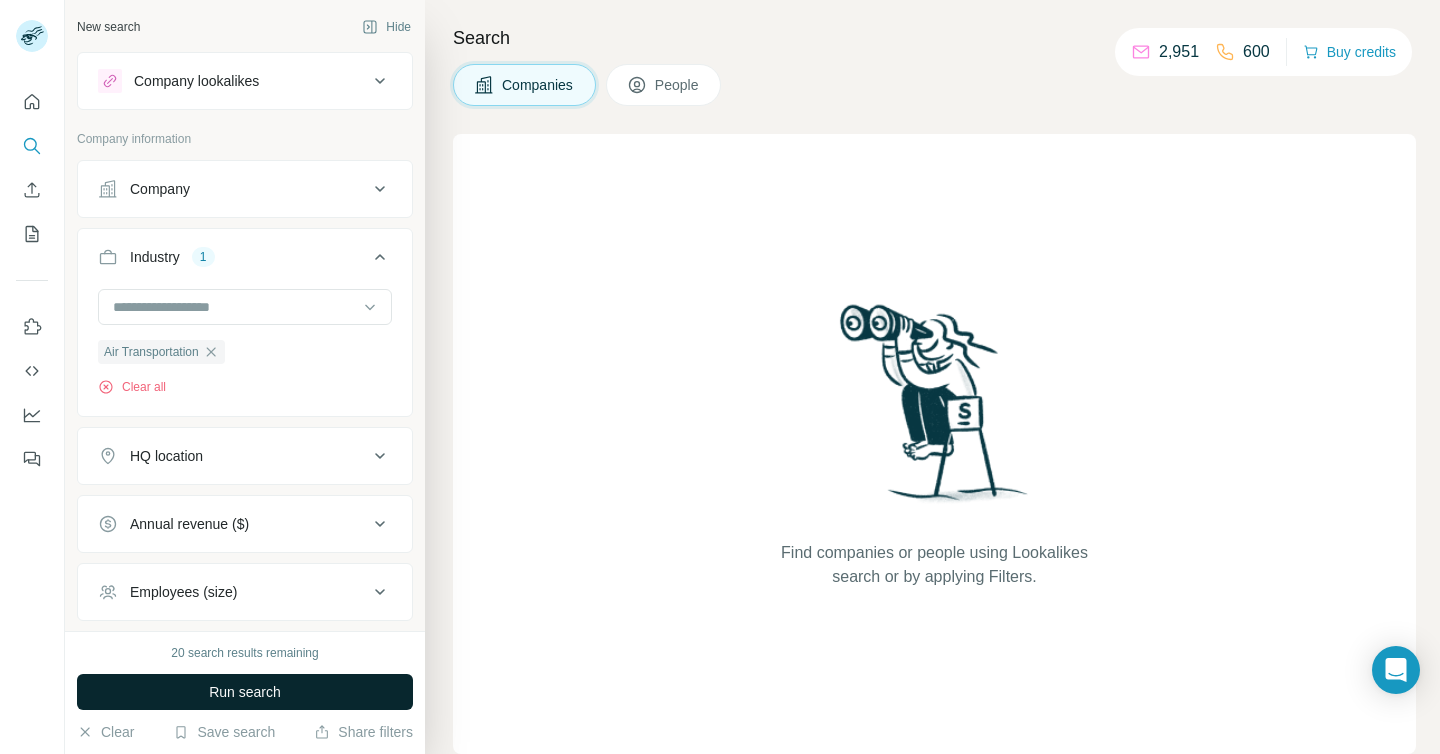 click on "Run search" at bounding box center [245, 692] 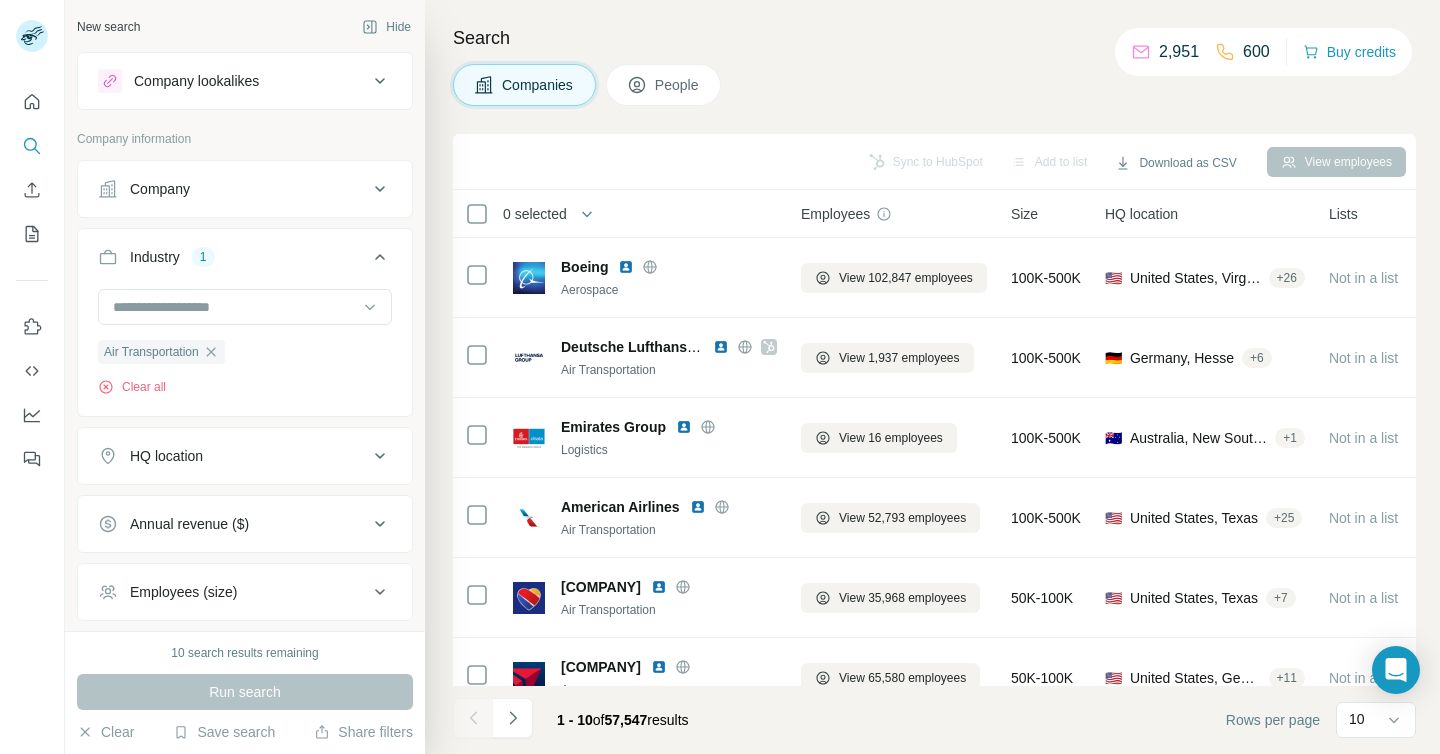 click on "HQ location" at bounding box center (245, 456) 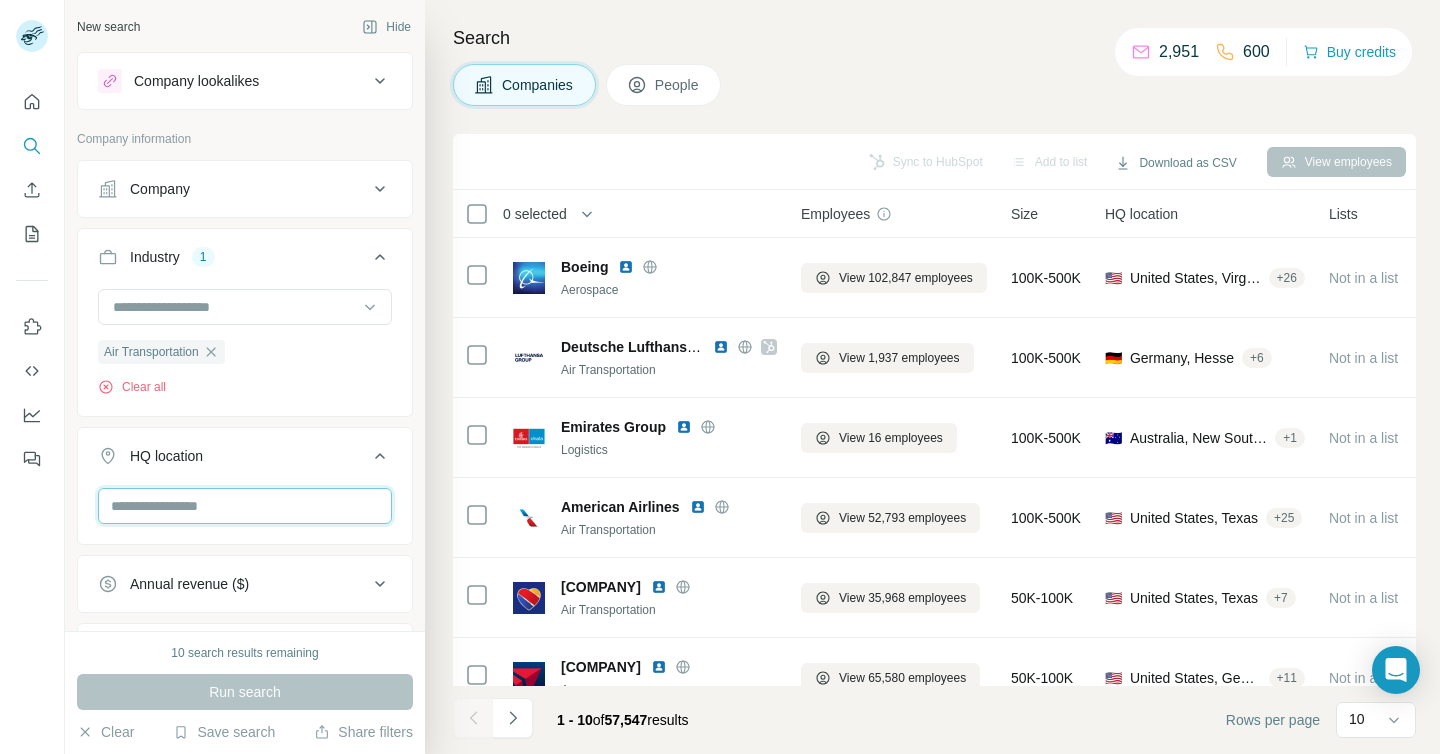 click at bounding box center [245, 506] 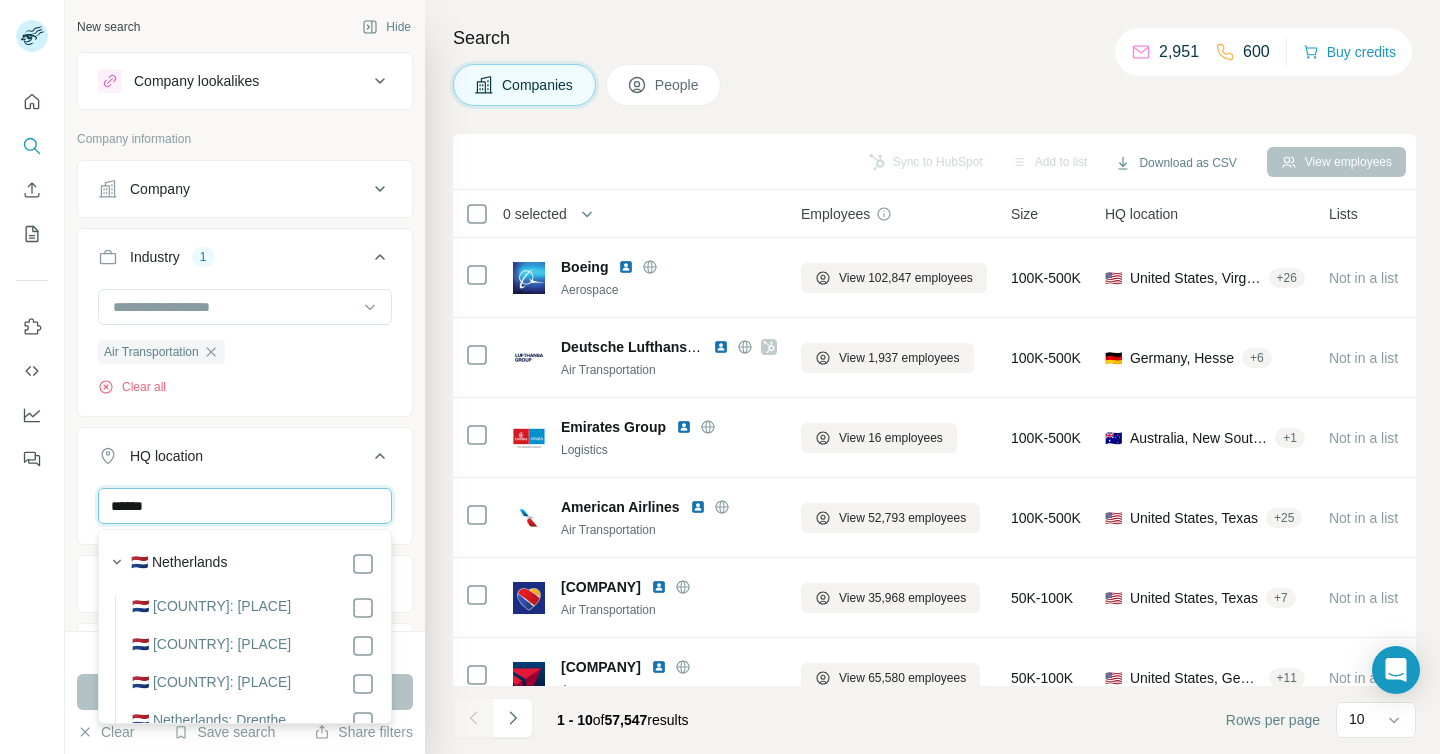 type on "******" 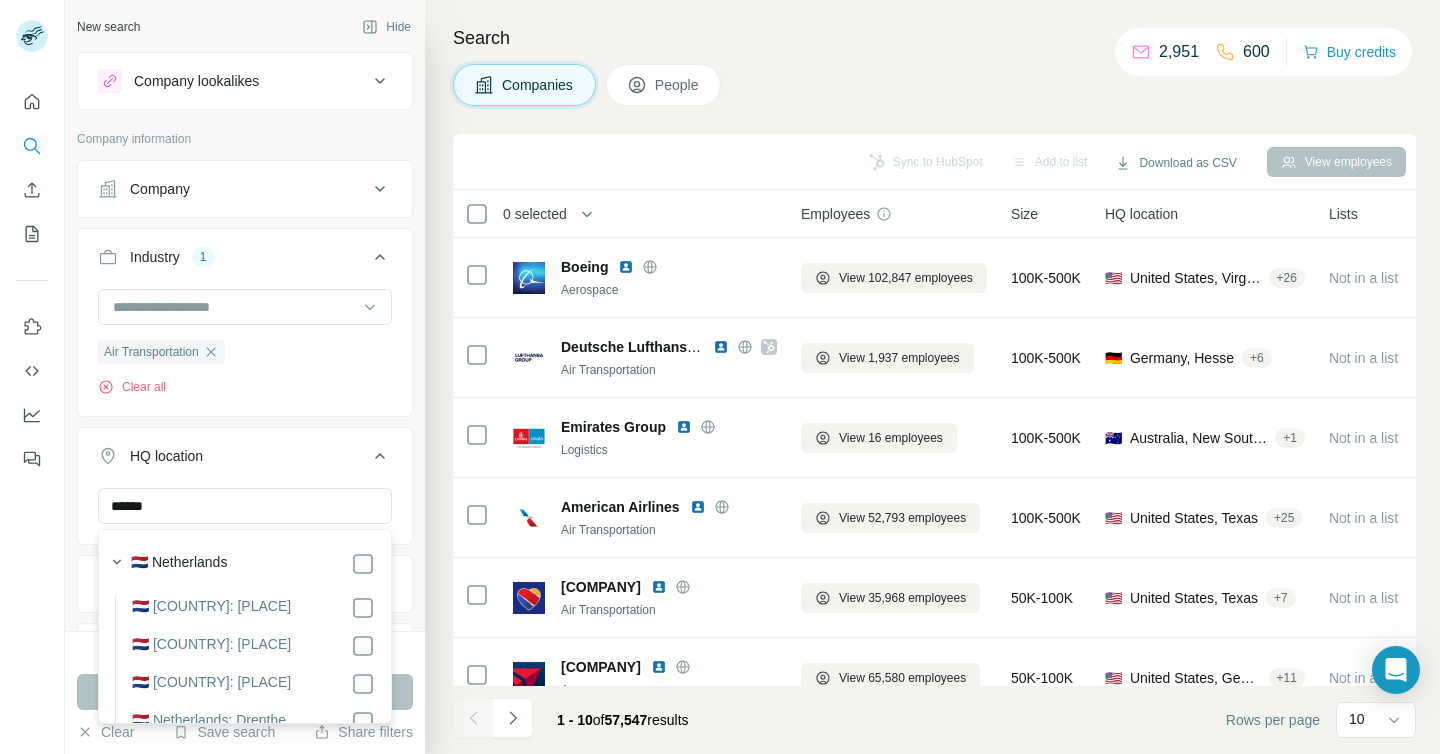 click on "🇳🇱 Netherlands" at bounding box center (253, 564) 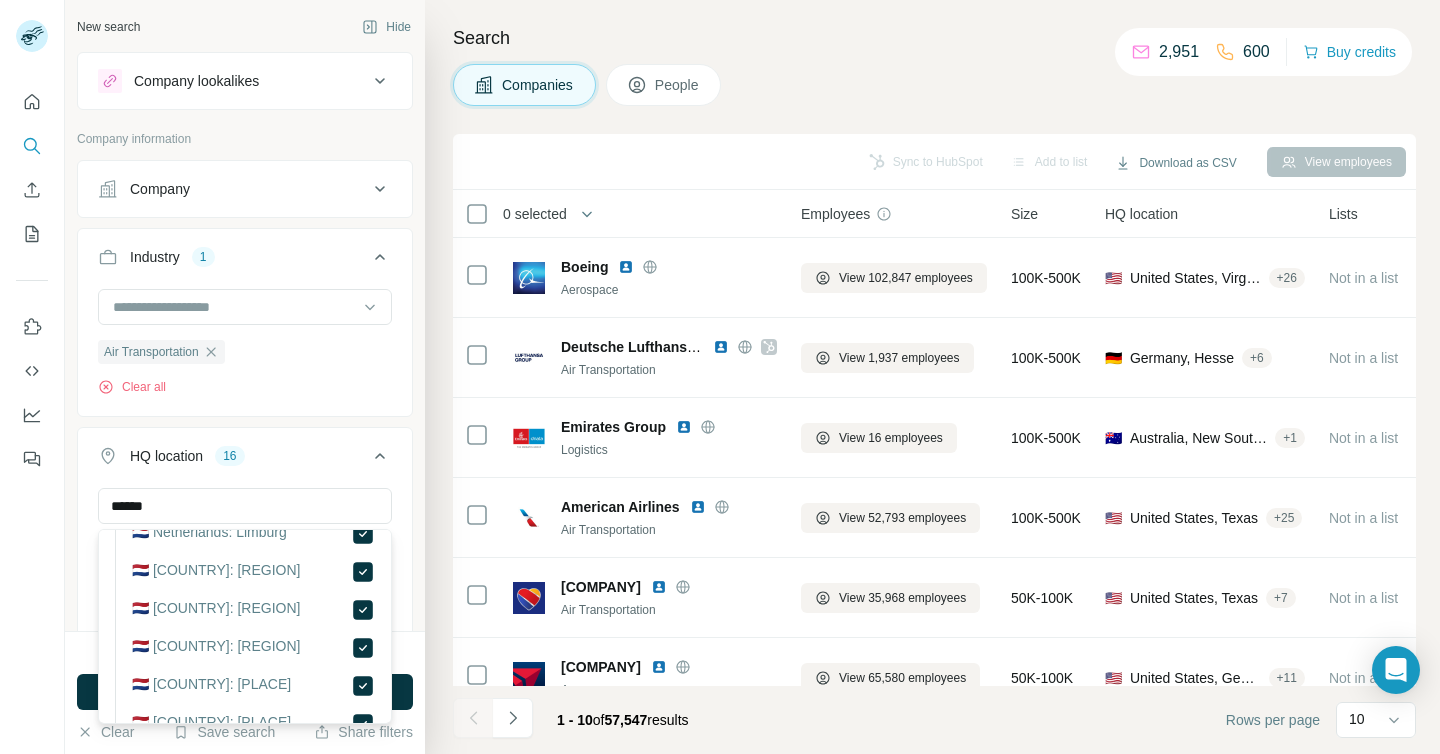 scroll, scrollTop: 556, scrollLeft: 0, axis: vertical 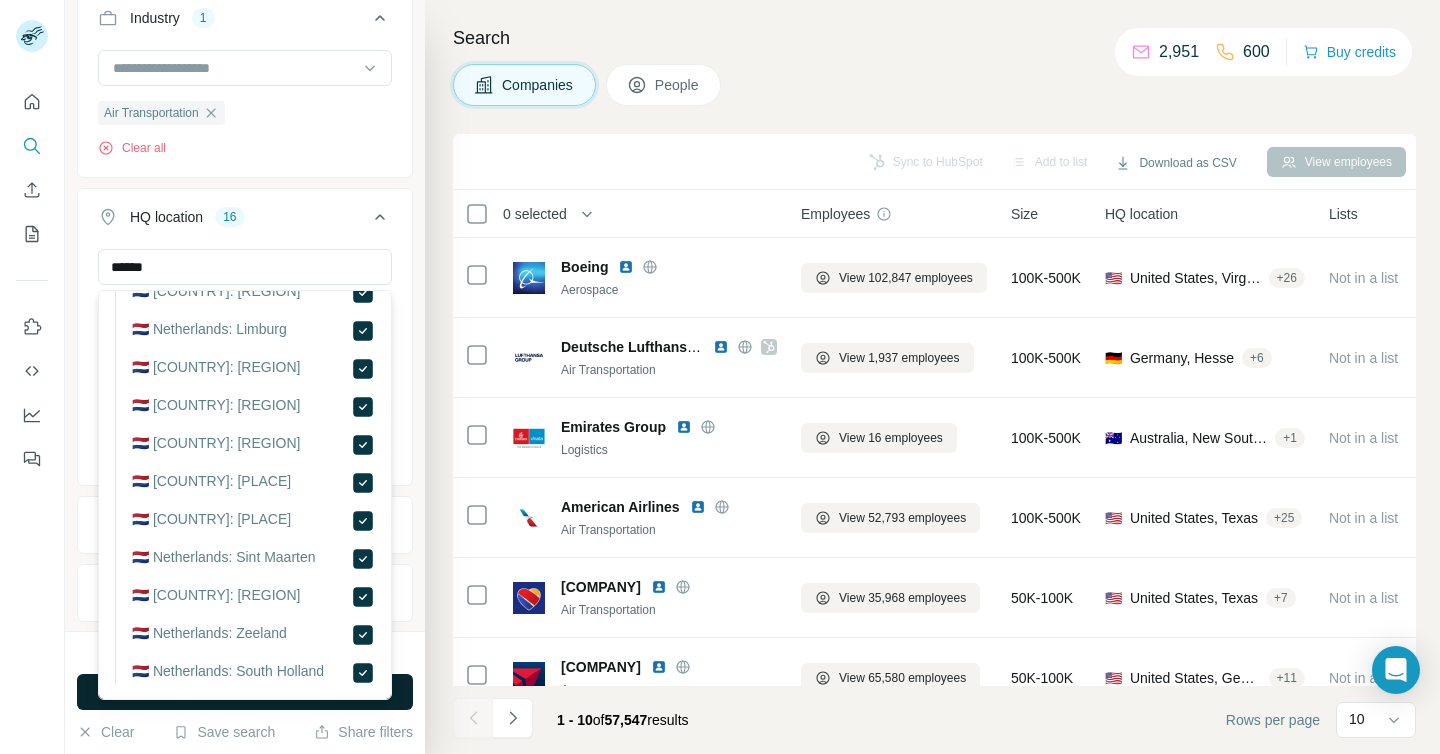 type 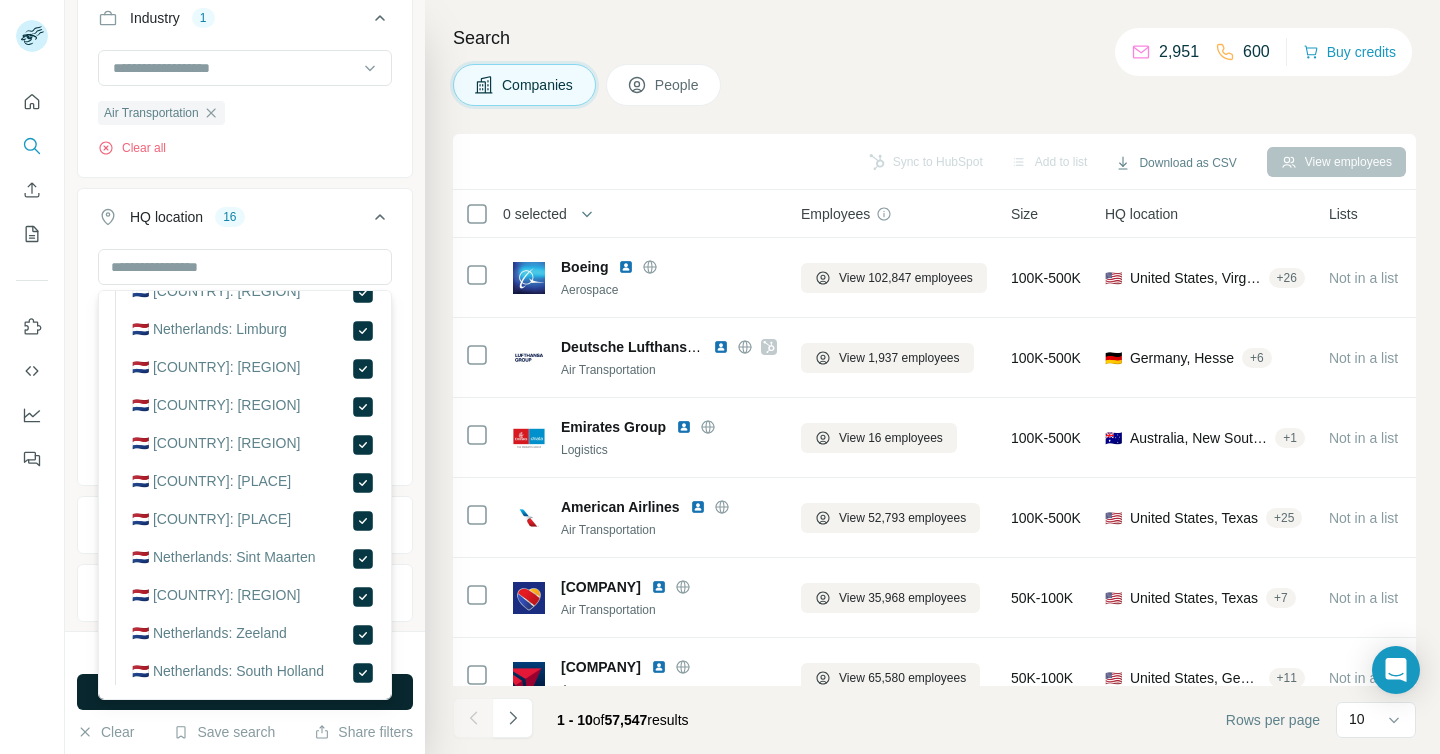 click on "Run search" at bounding box center [245, 692] 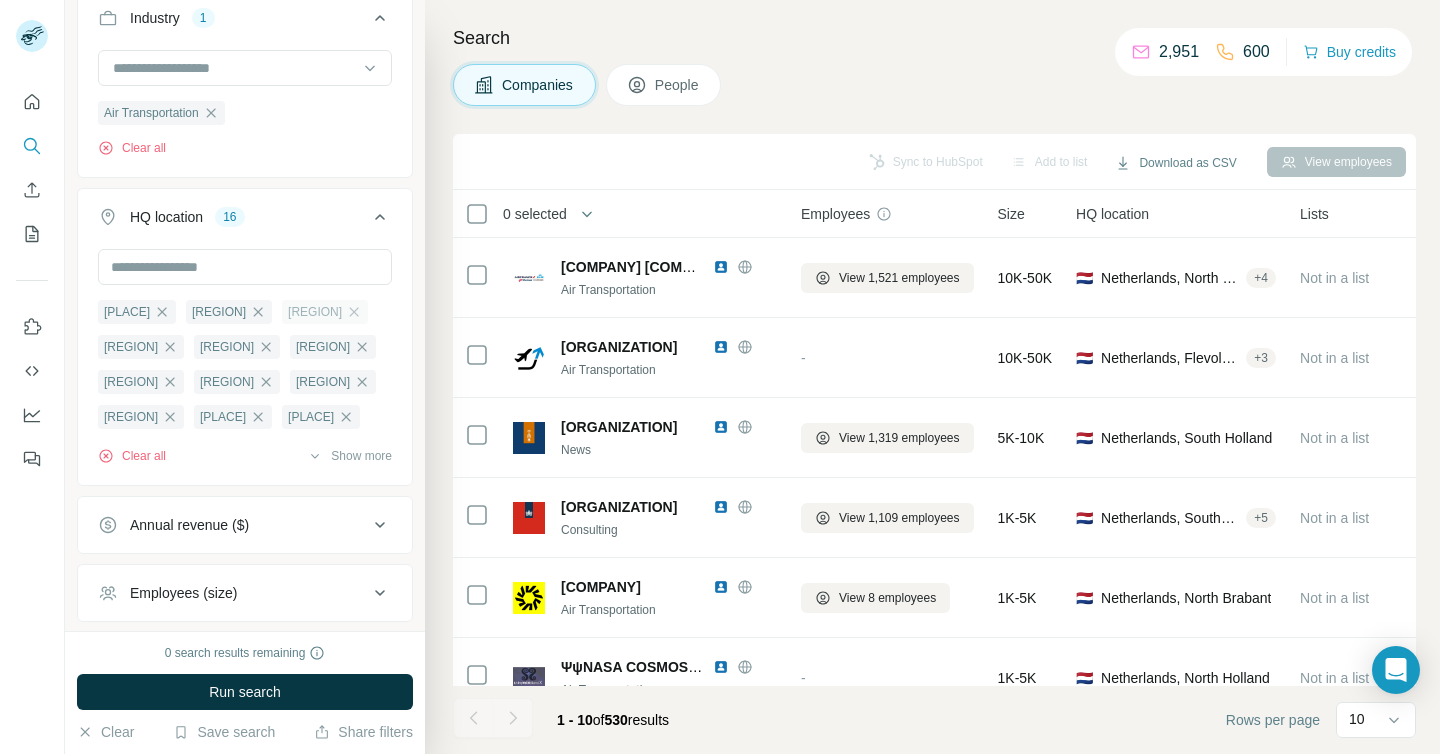 scroll, scrollTop: 0, scrollLeft: 0, axis: both 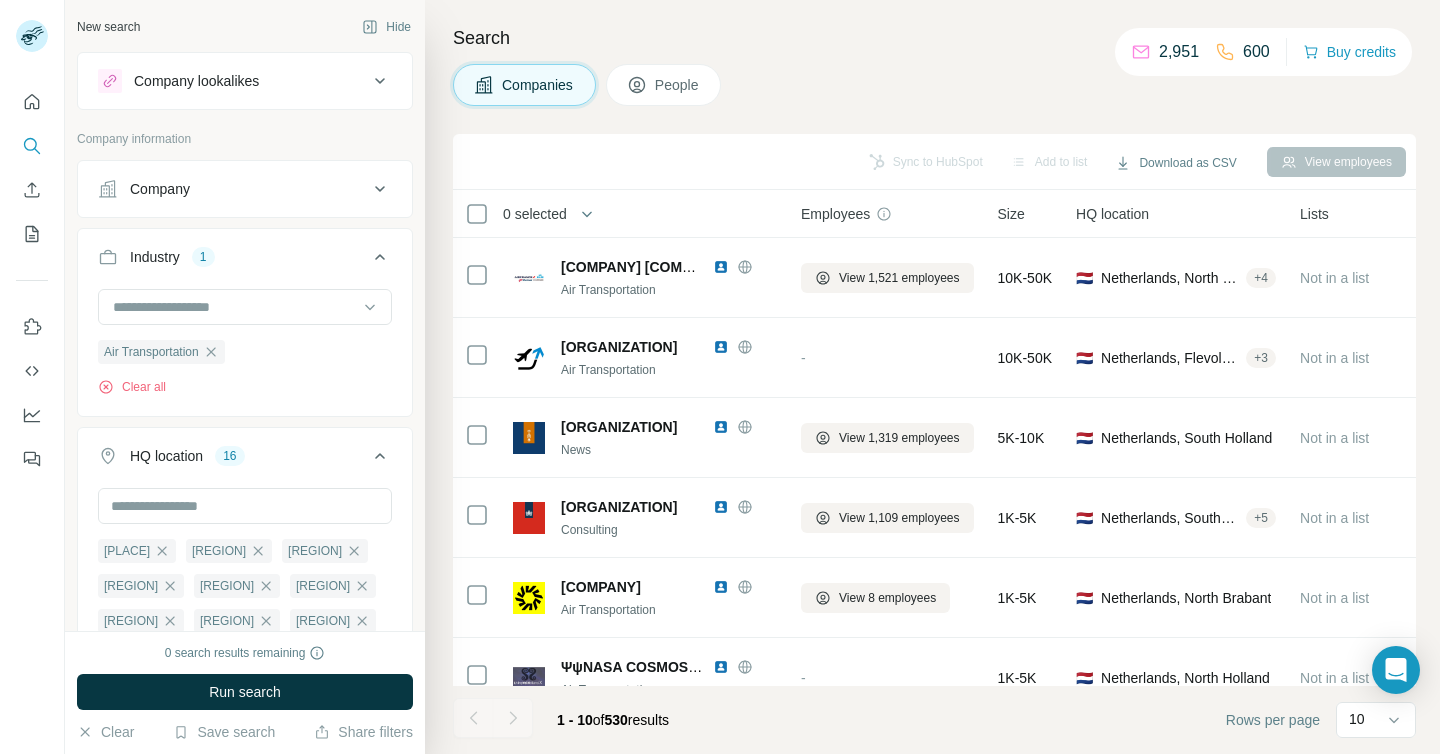 click on "Company" at bounding box center (233, 189) 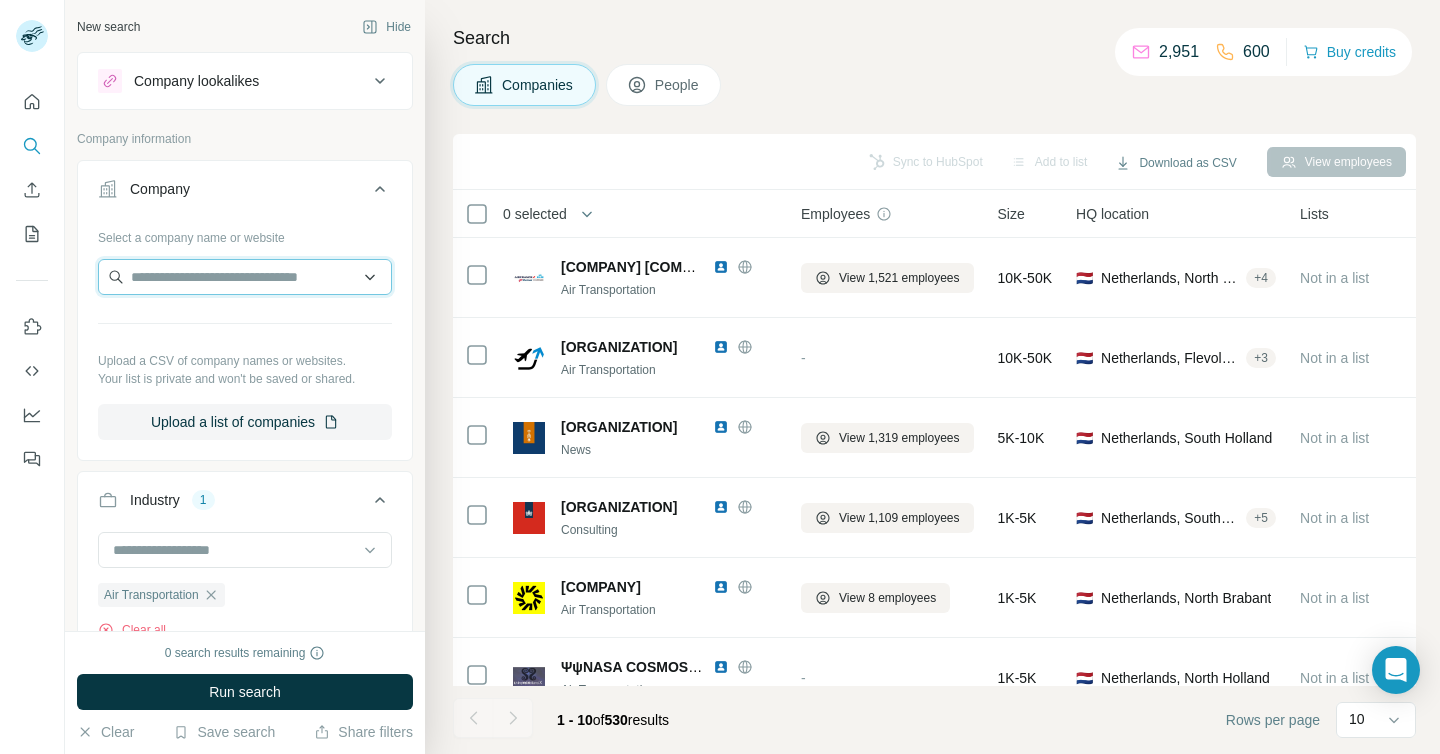 click at bounding box center (245, 277) 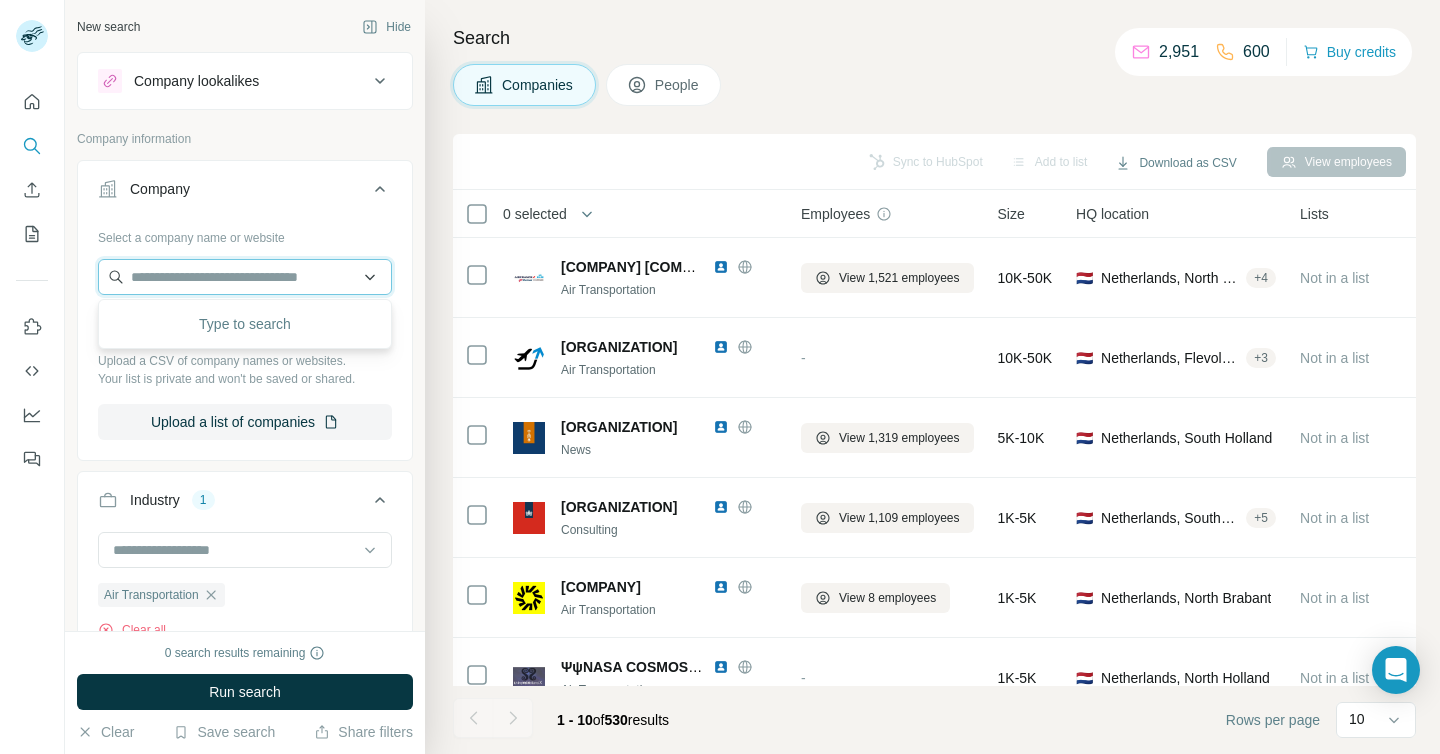 click at bounding box center [245, 277] 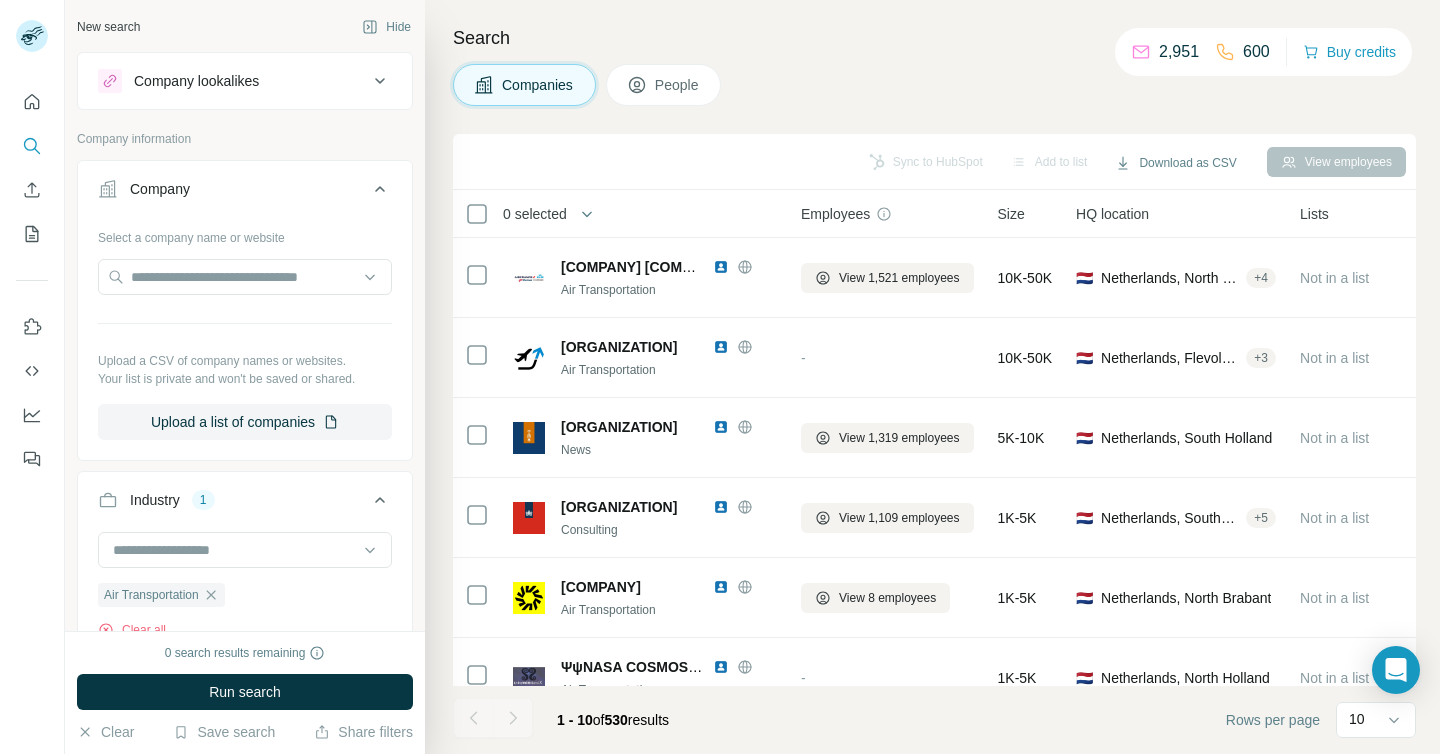 click on "Industry 1" at bounding box center [233, 500] 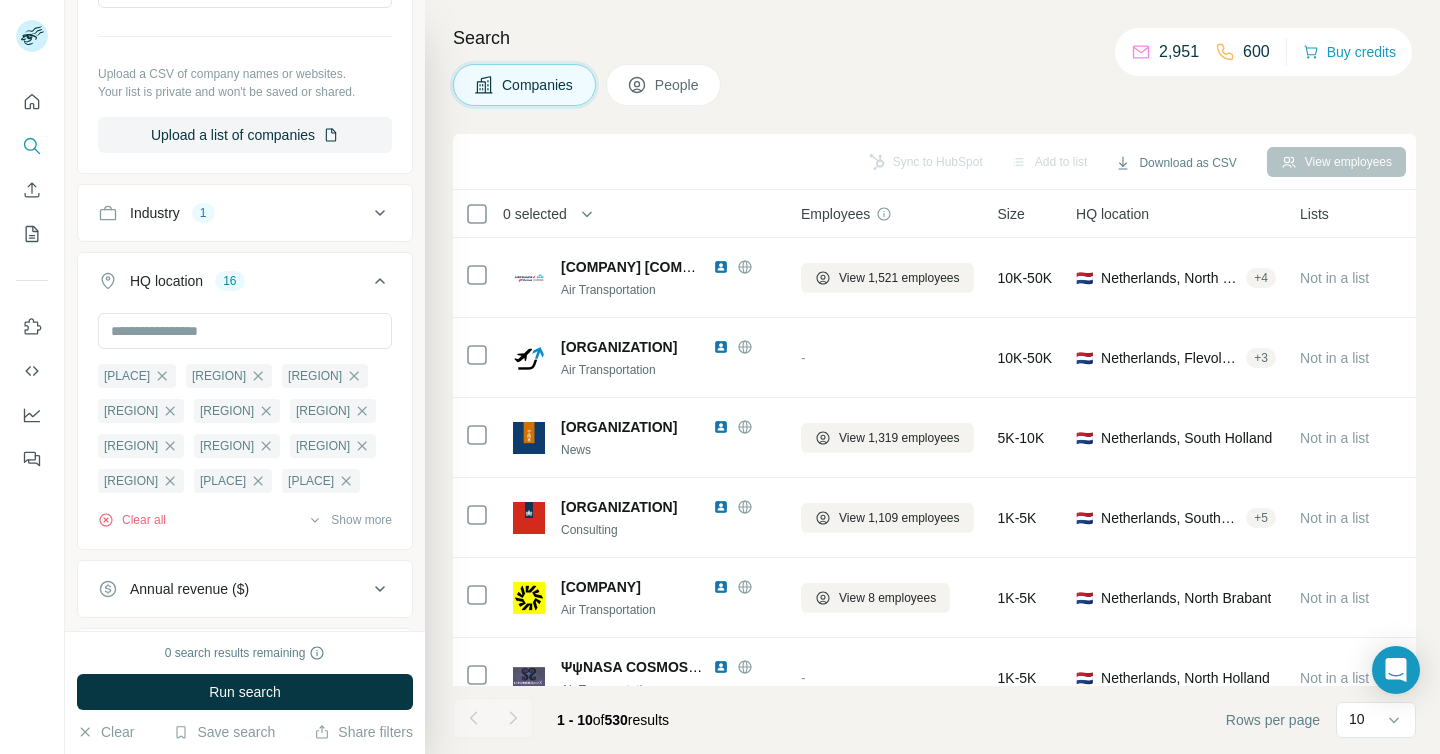 scroll, scrollTop: 306, scrollLeft: 0, axis: vertical 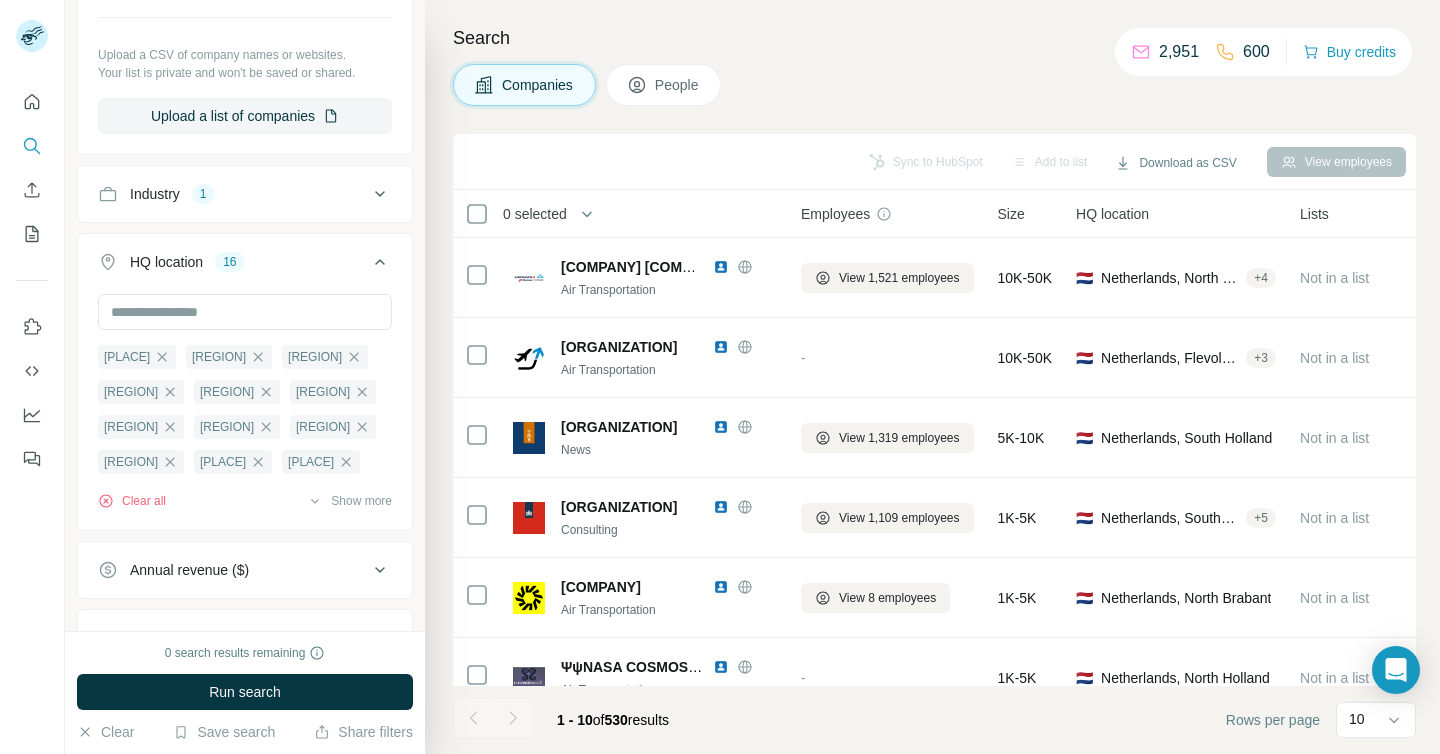 click on "1" at bounding box center [203, 194] 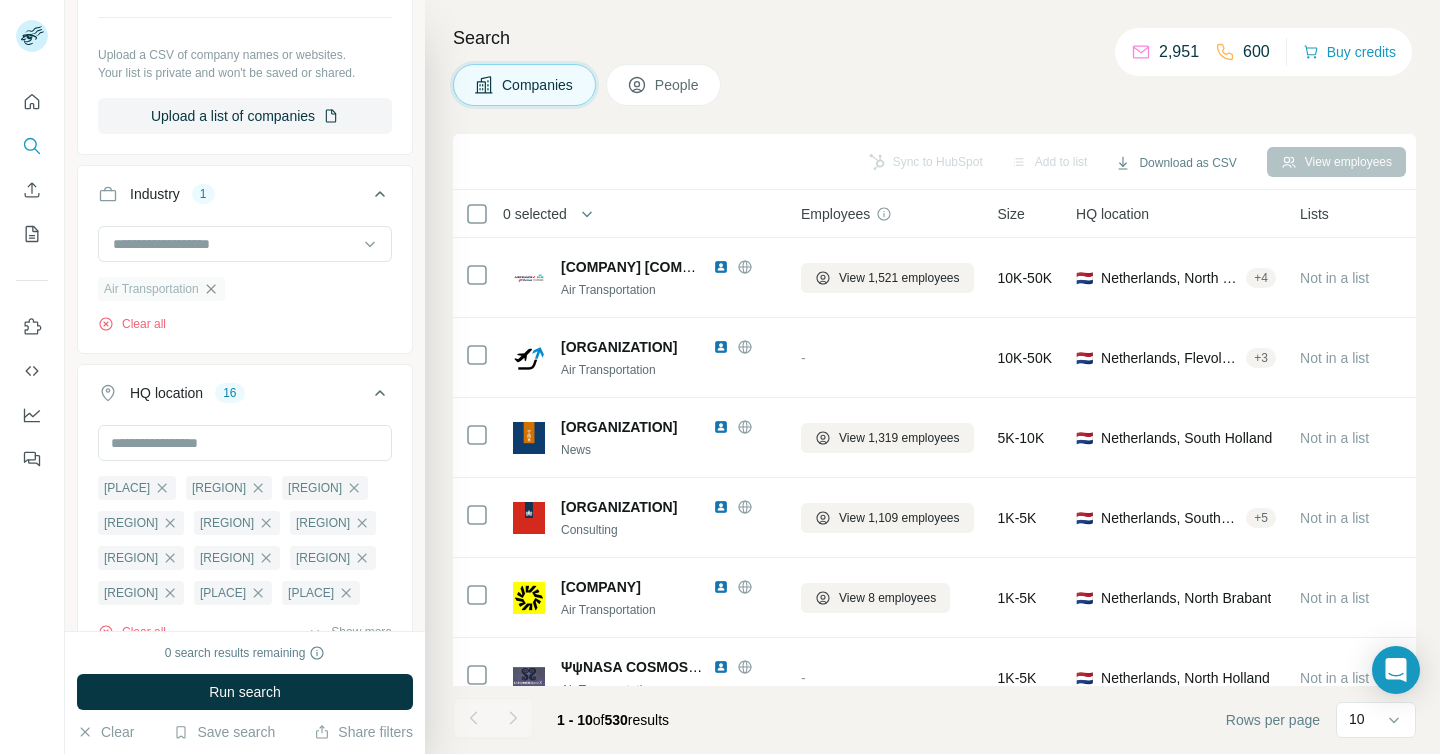 click 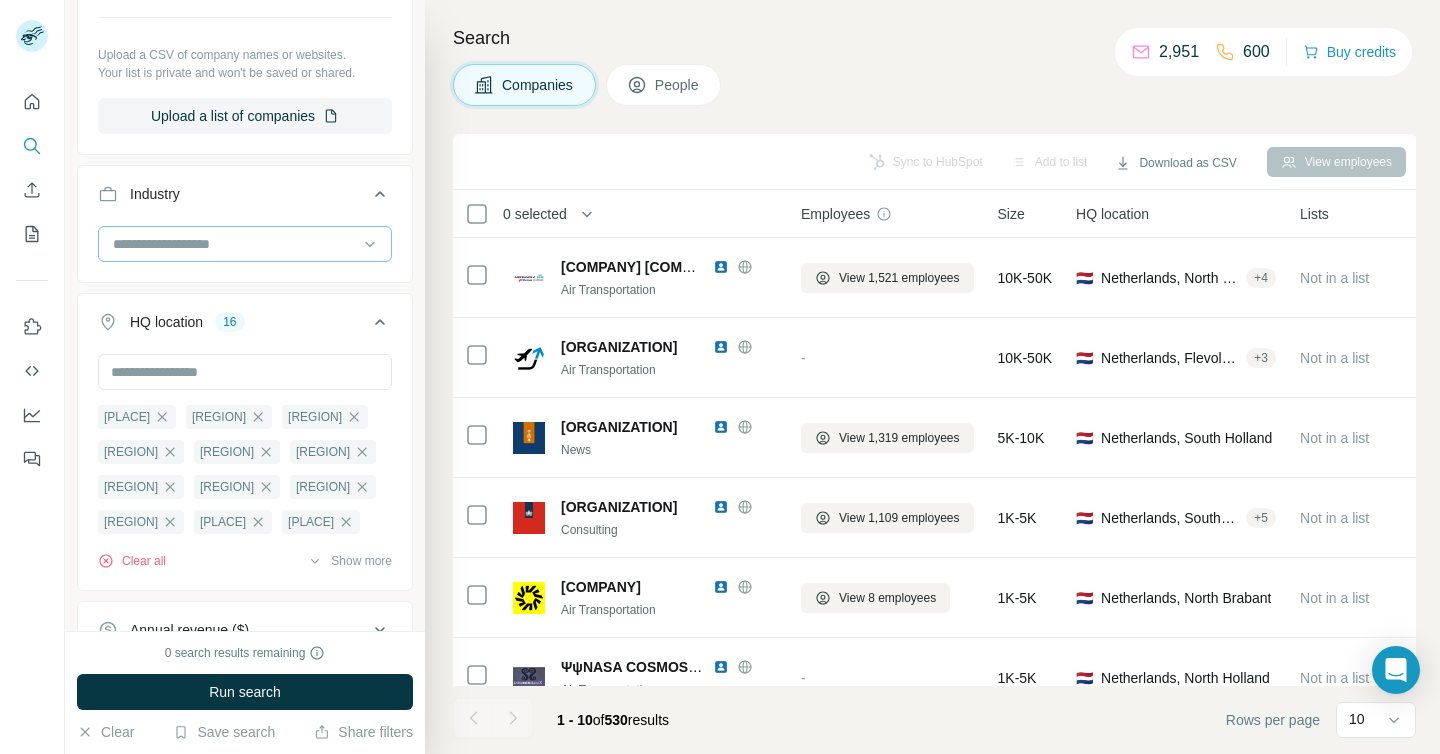 click at bounding box center [234, 244] 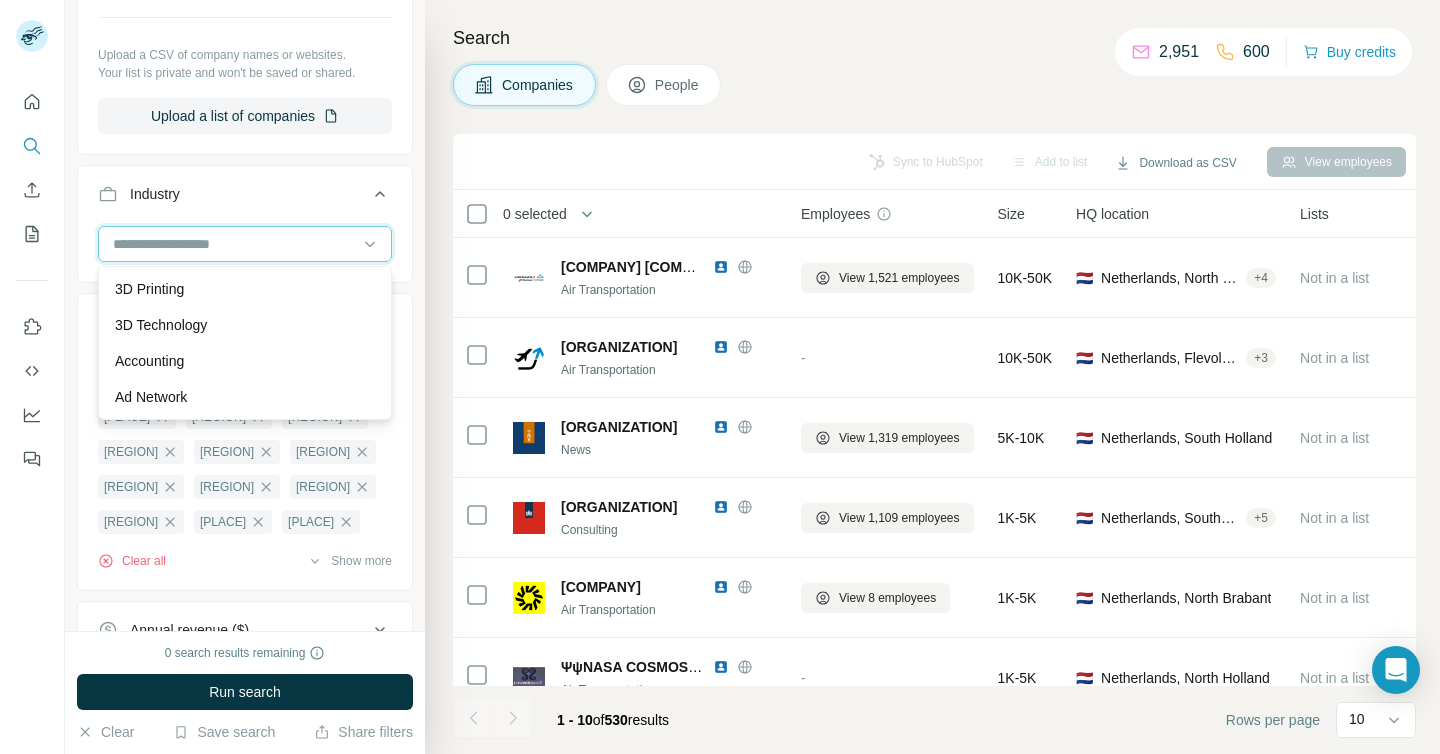 click at bounding box center (234, 244) 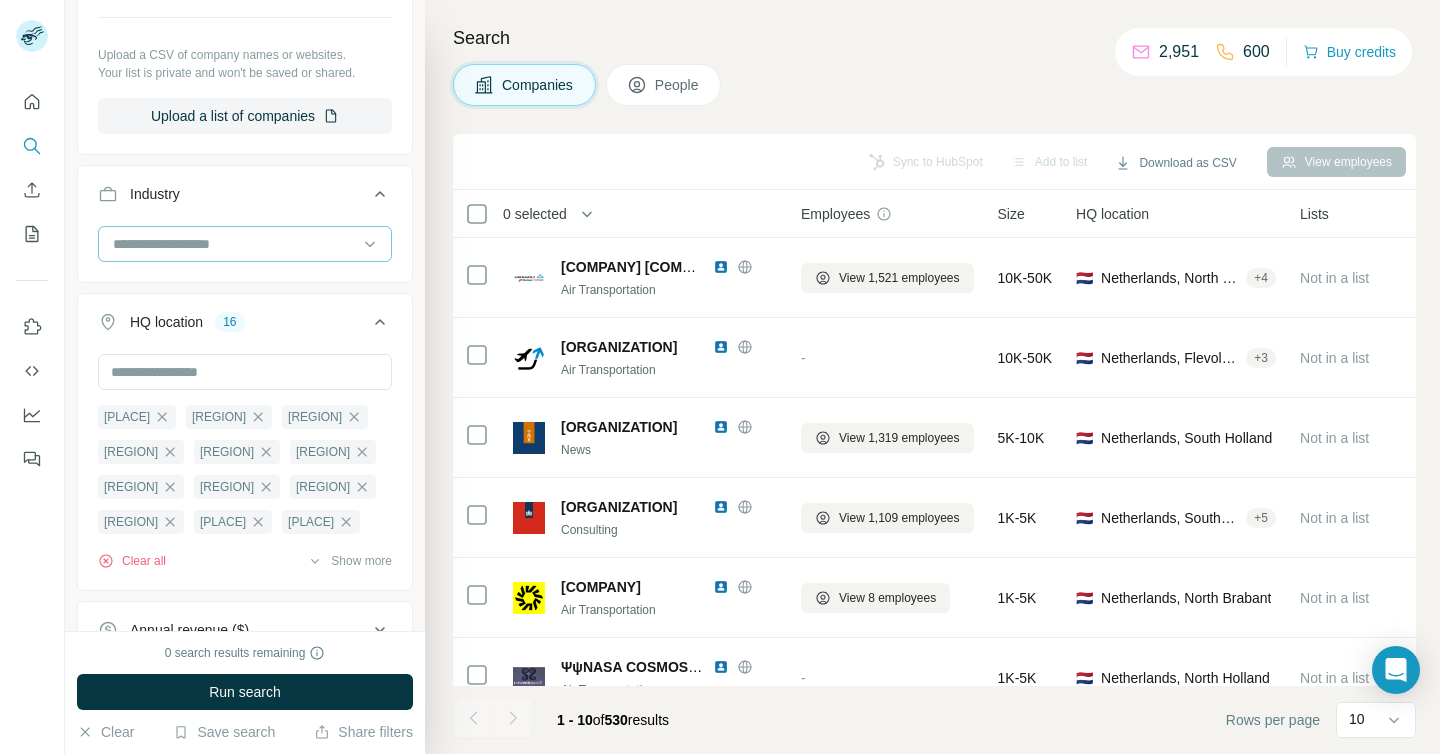 click at bounding box center [234, 244] 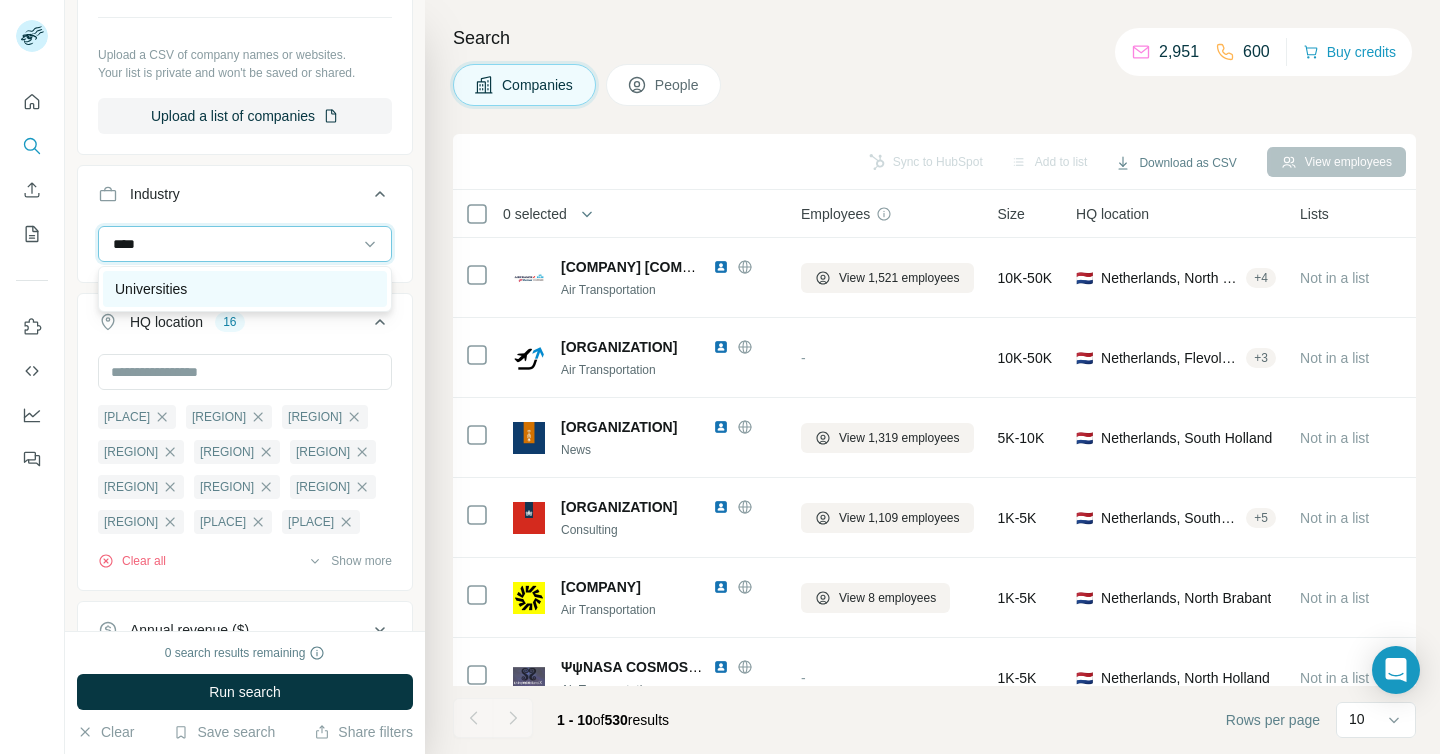 type on "****" 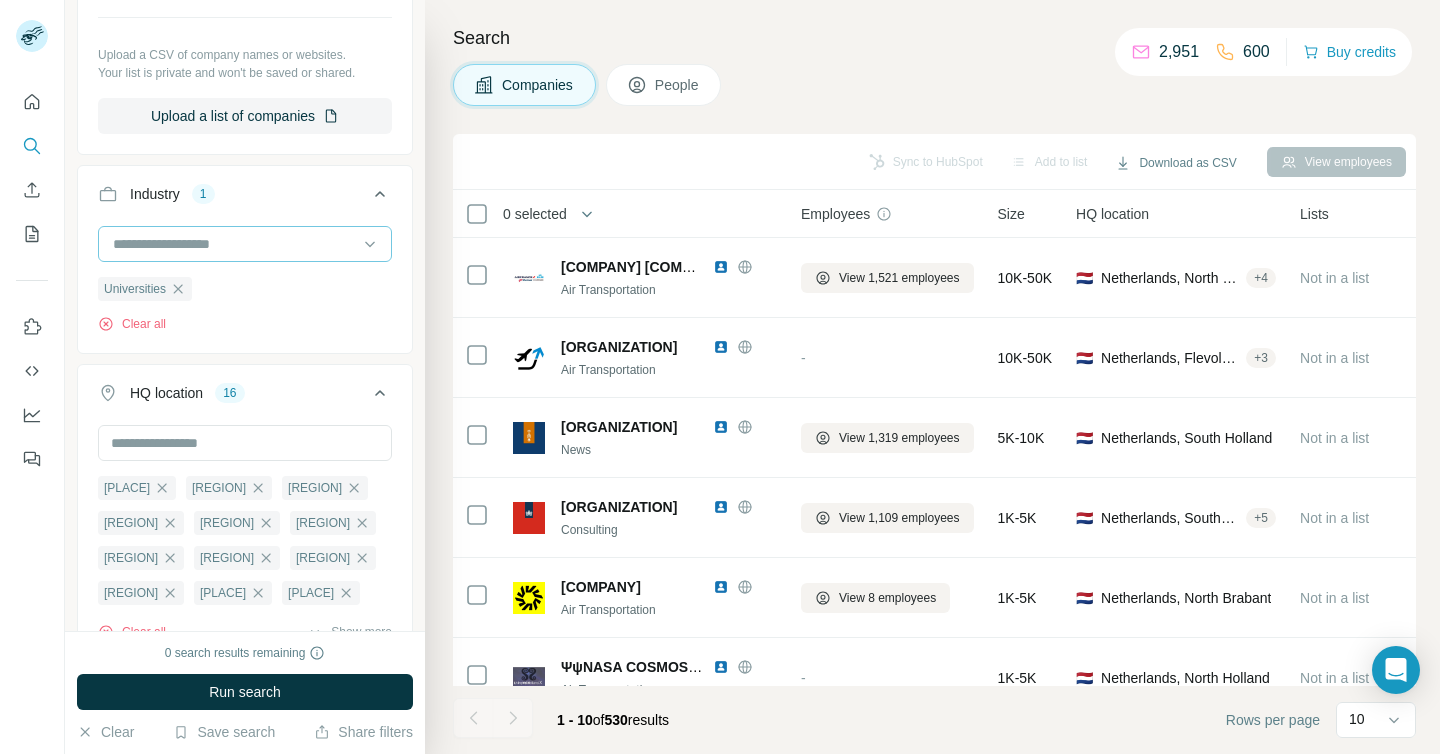 click at bounding box center (234, 244) 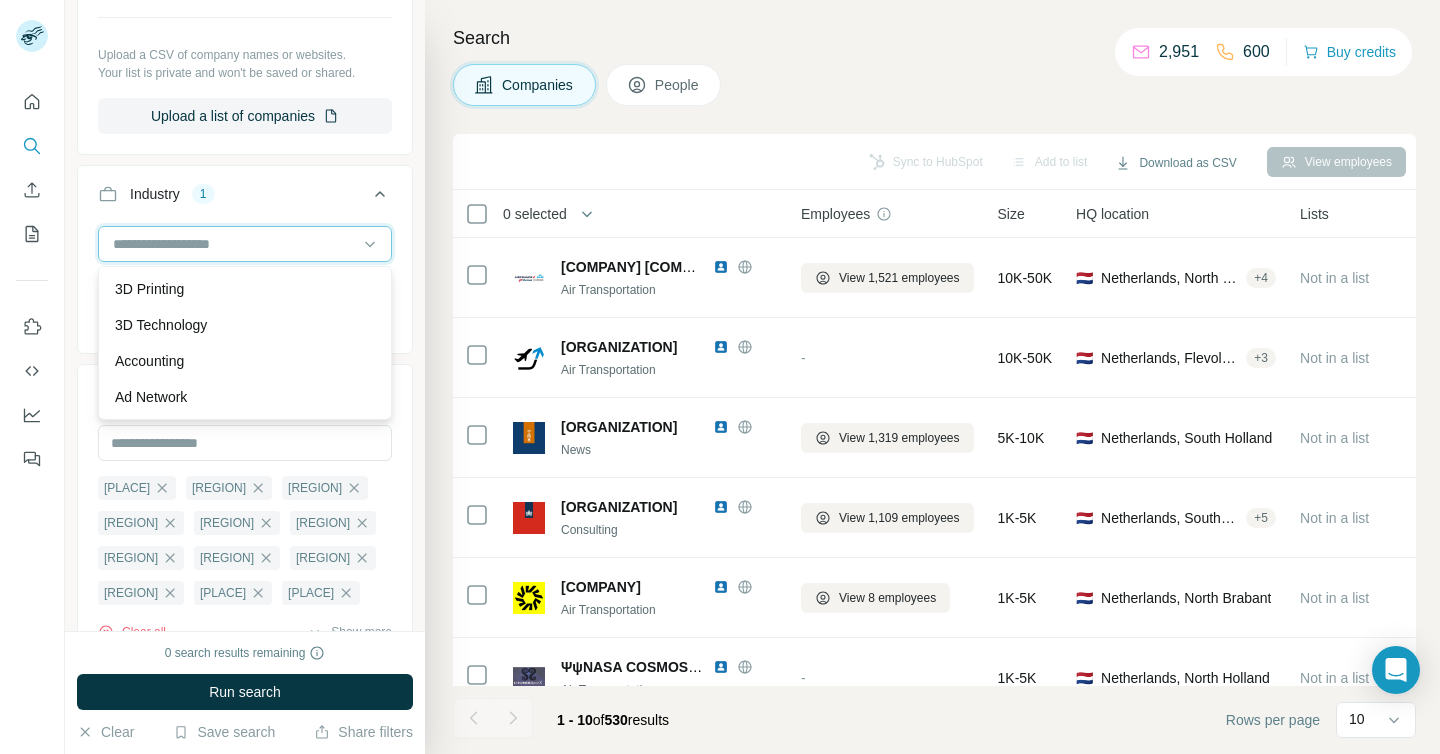 click at bounding box center (234, 244) 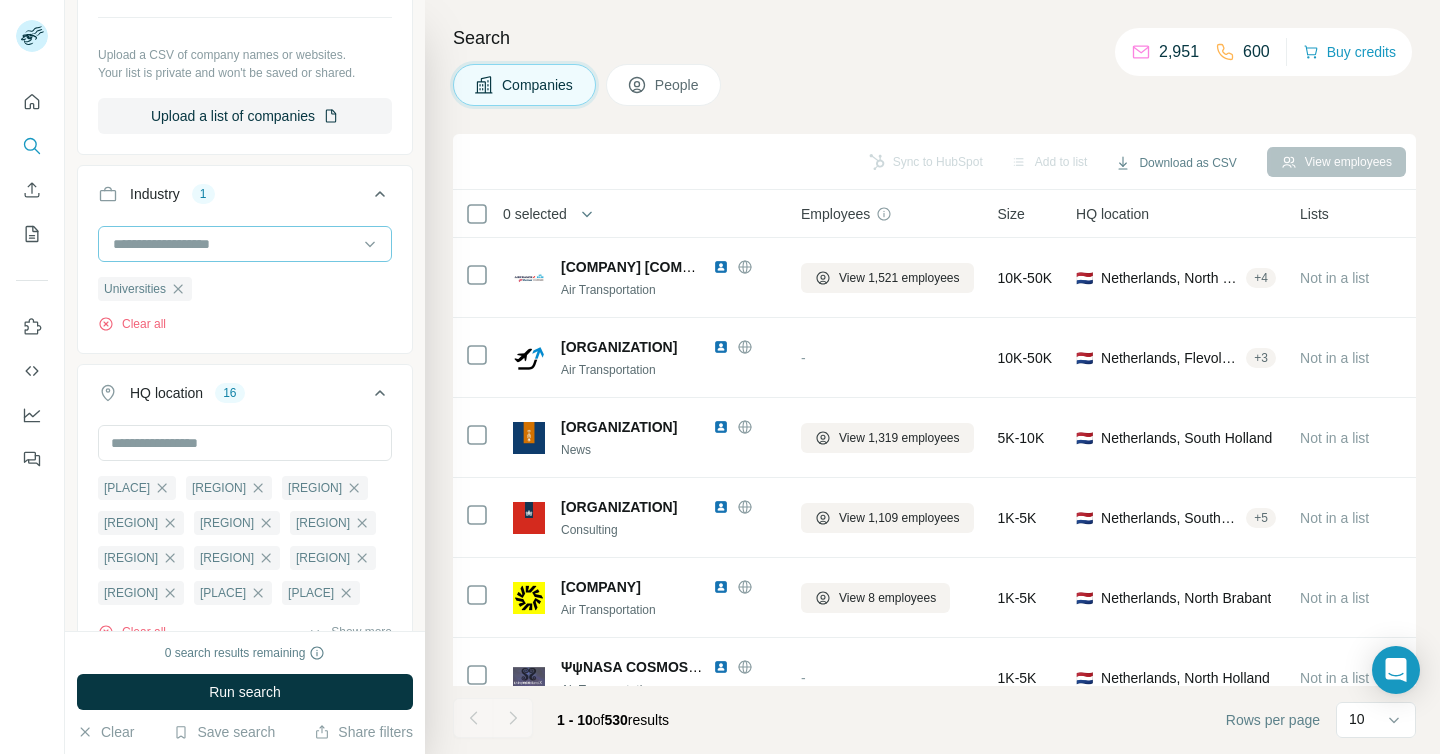 click at bounding box center [234, 244] 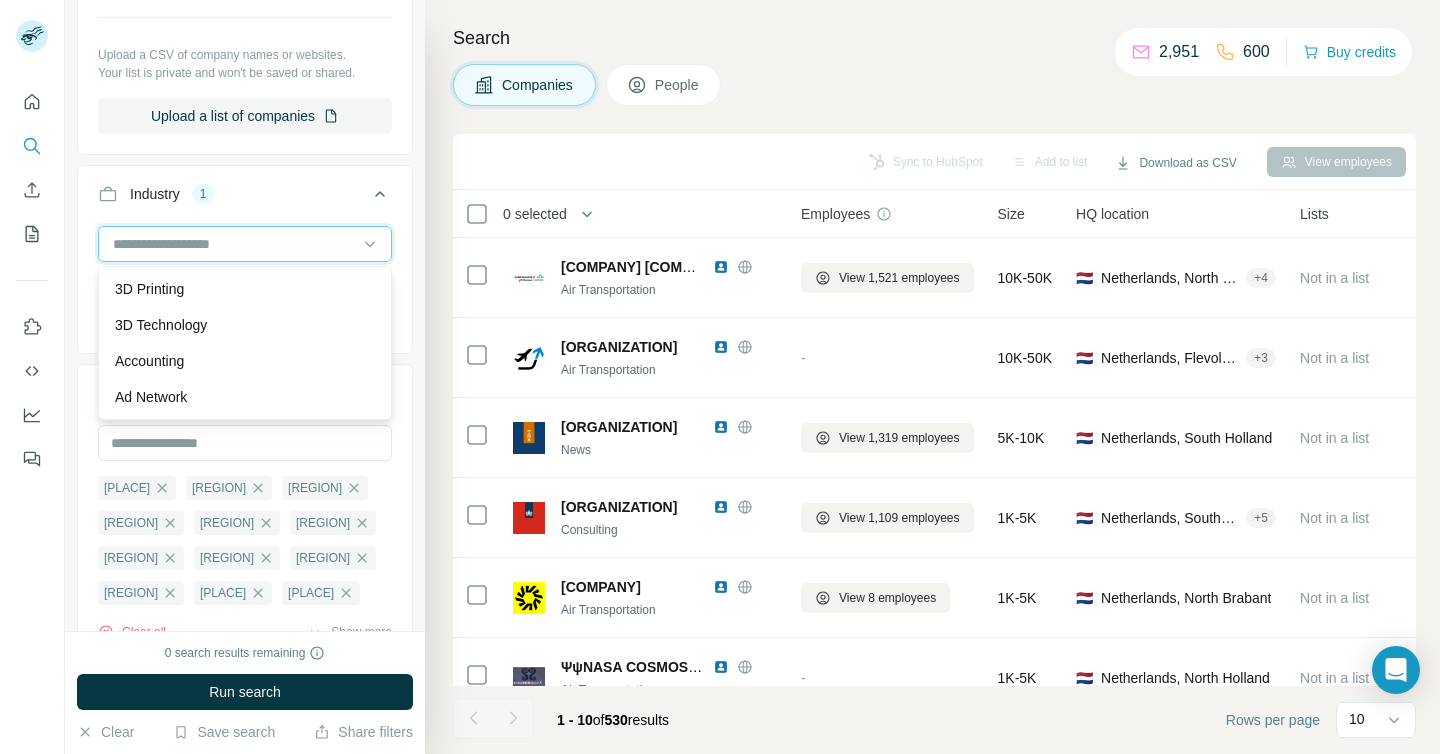 type on "*" 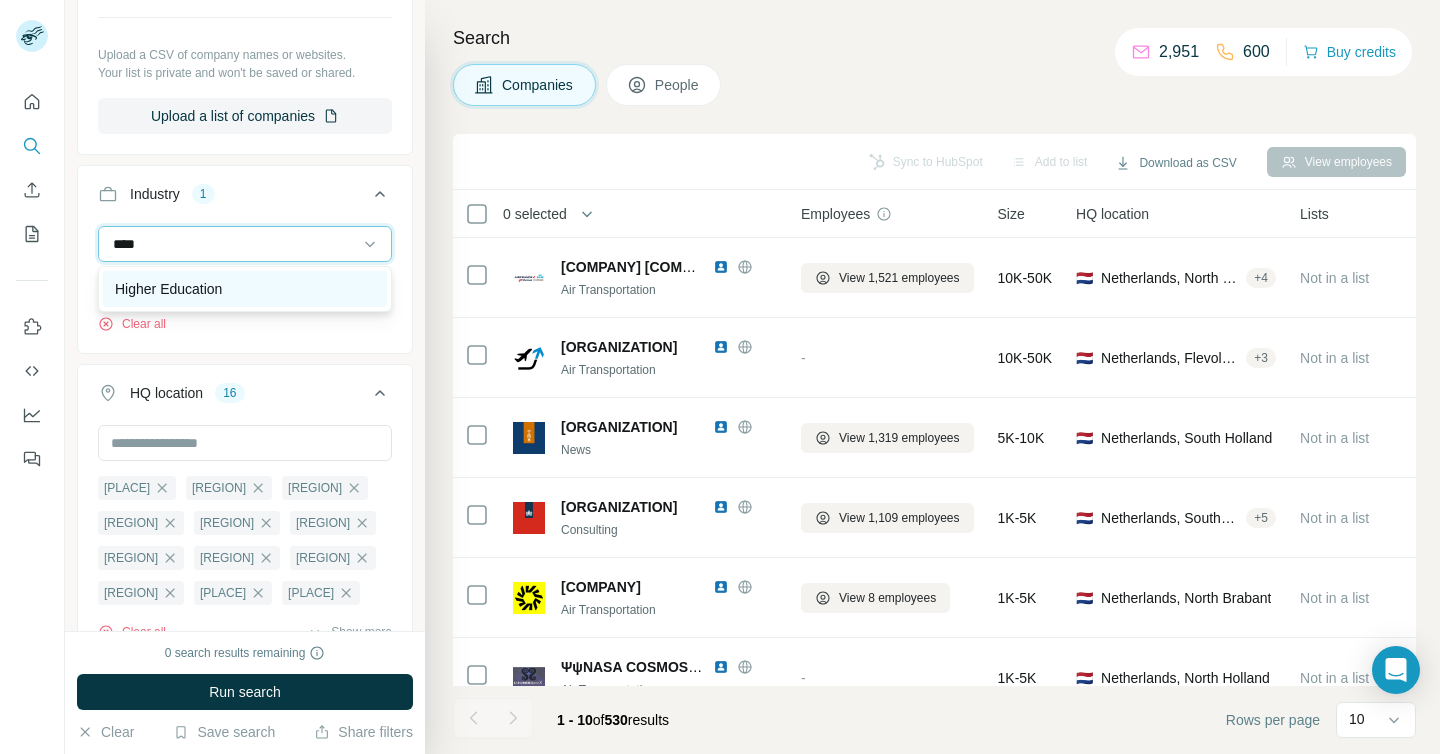 type on "****" 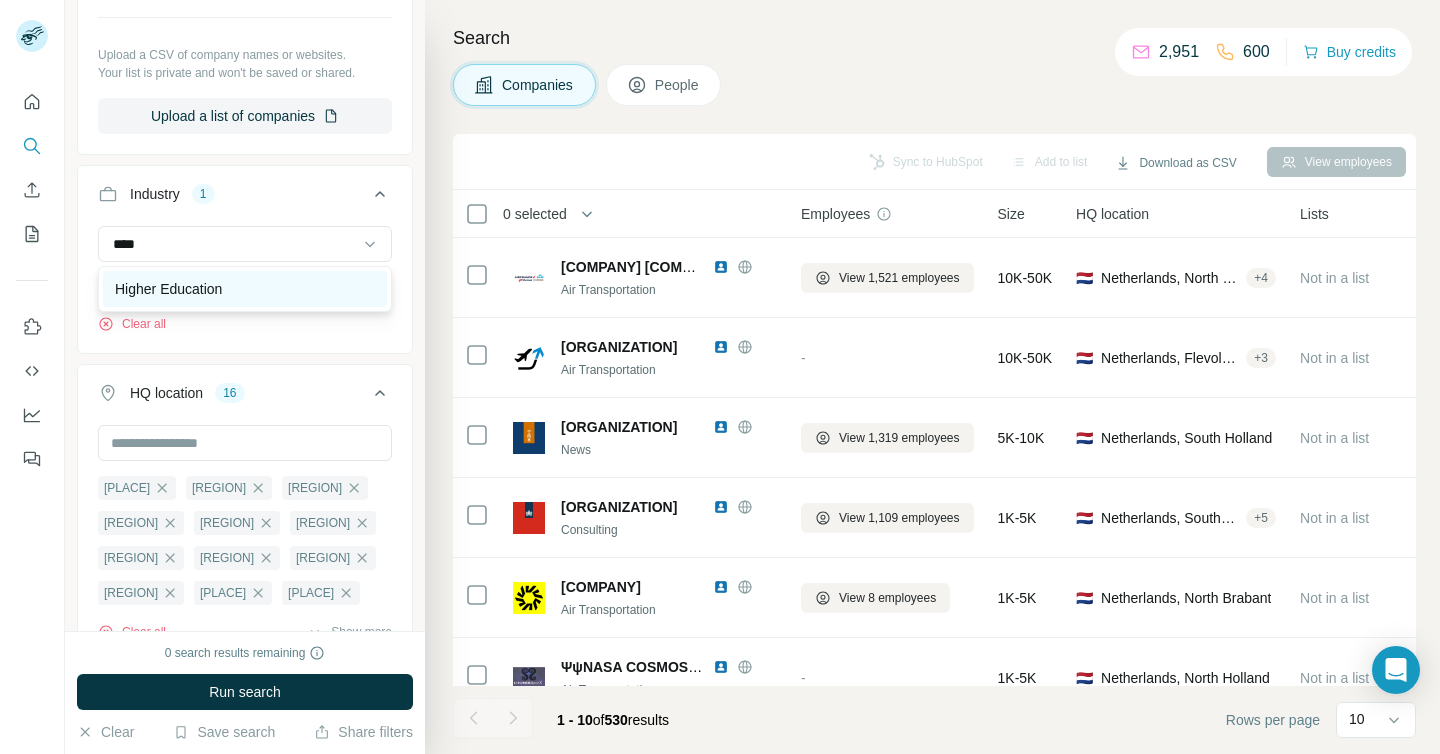 click on "Higher Education" at bounding box center [168, 289] 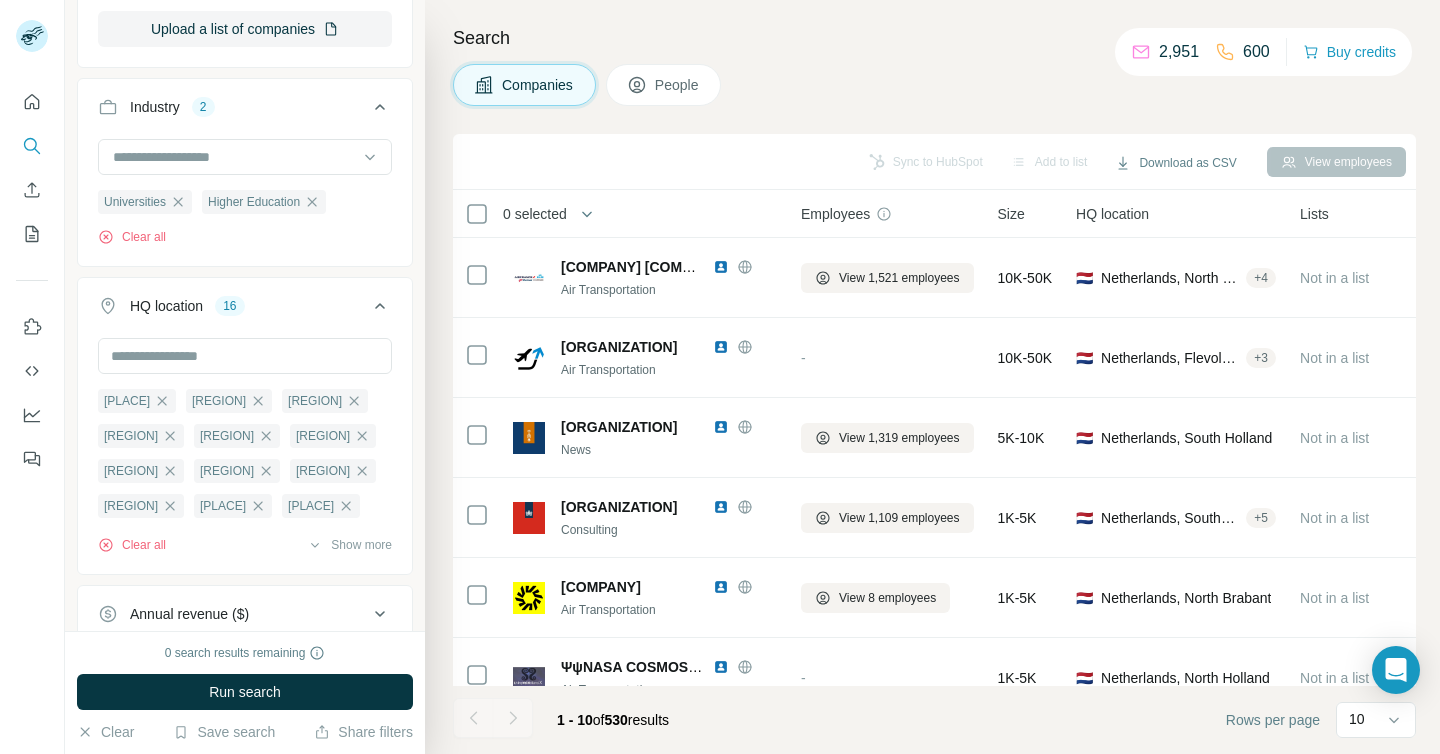 scroll, scrollTop: 511, scrollLeft: 0, axis: vertical 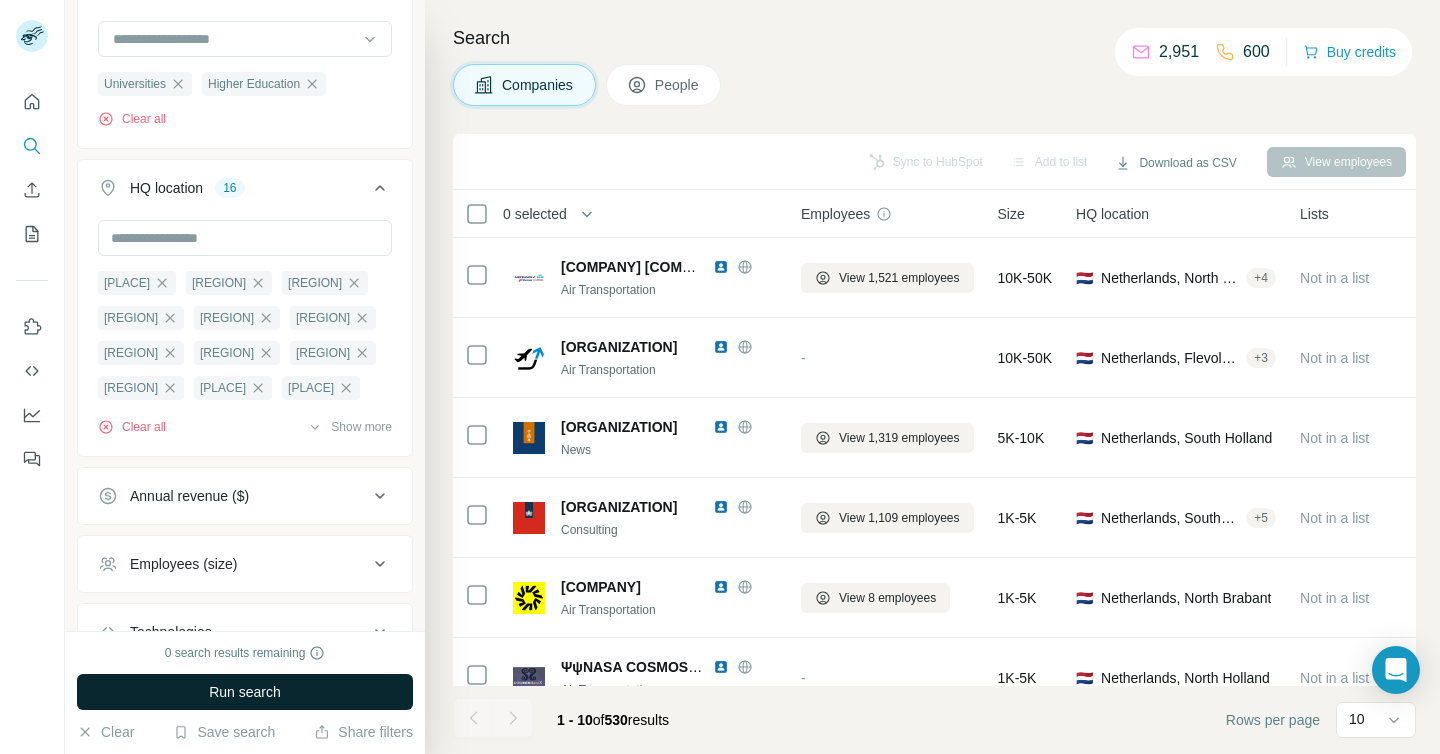 click on "Run search" at bounding box center [245, 692] 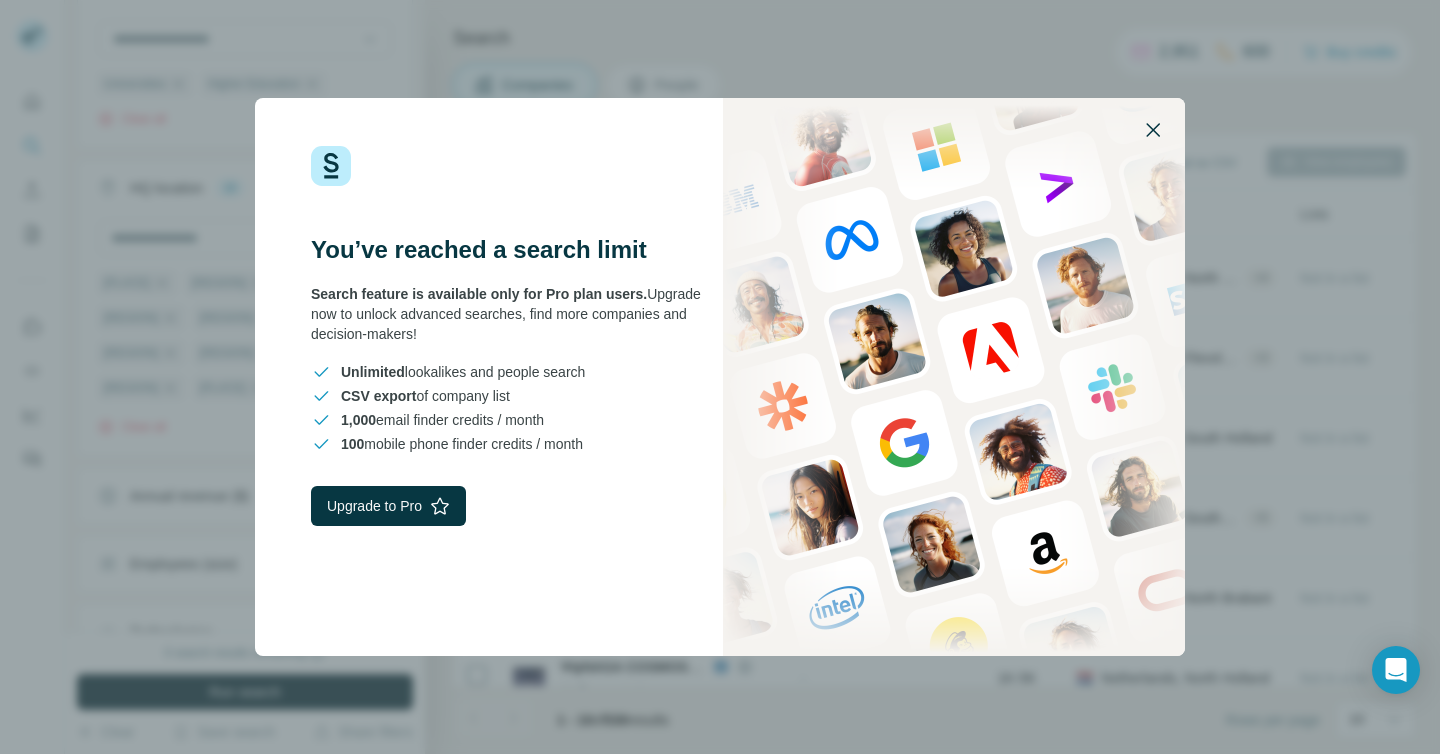 click 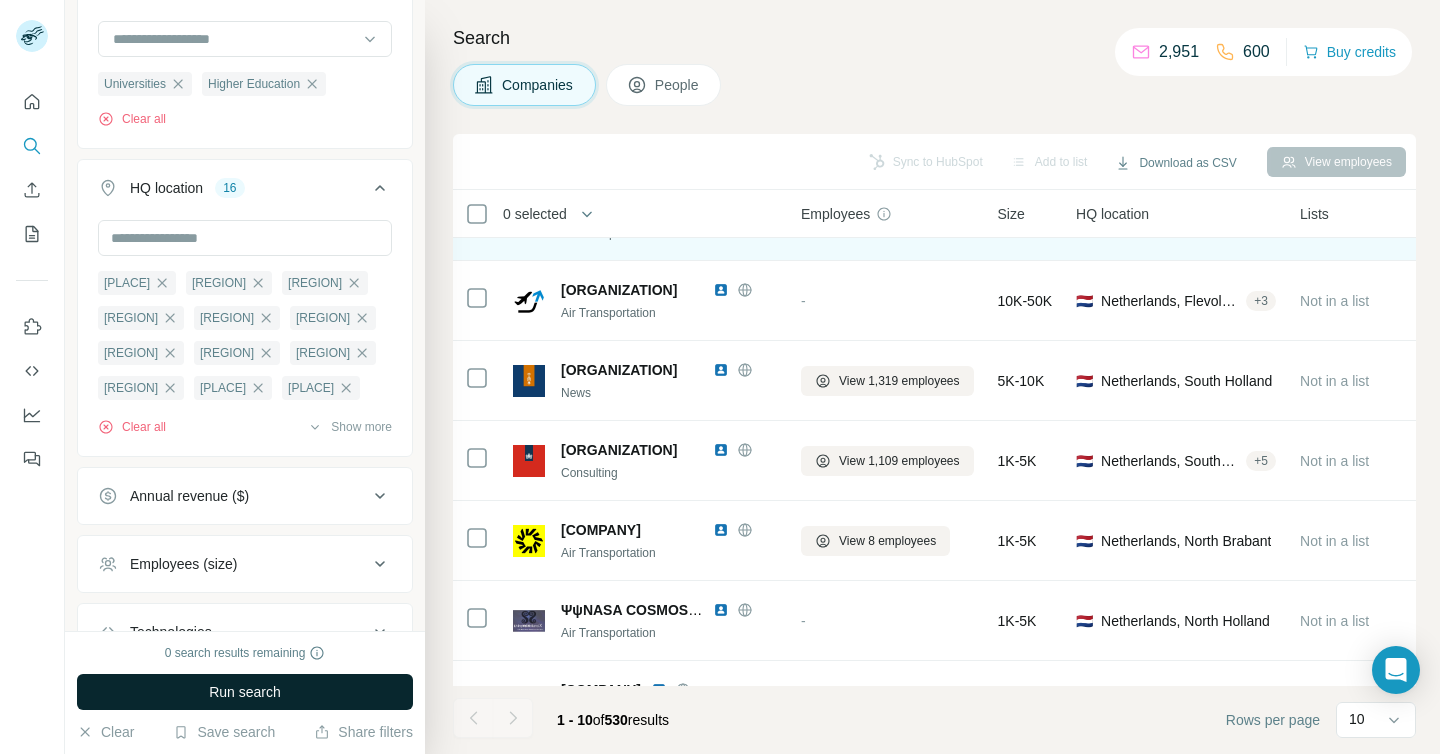 scroll, scrollTop: 0, scrollLeft: 0, axis: both 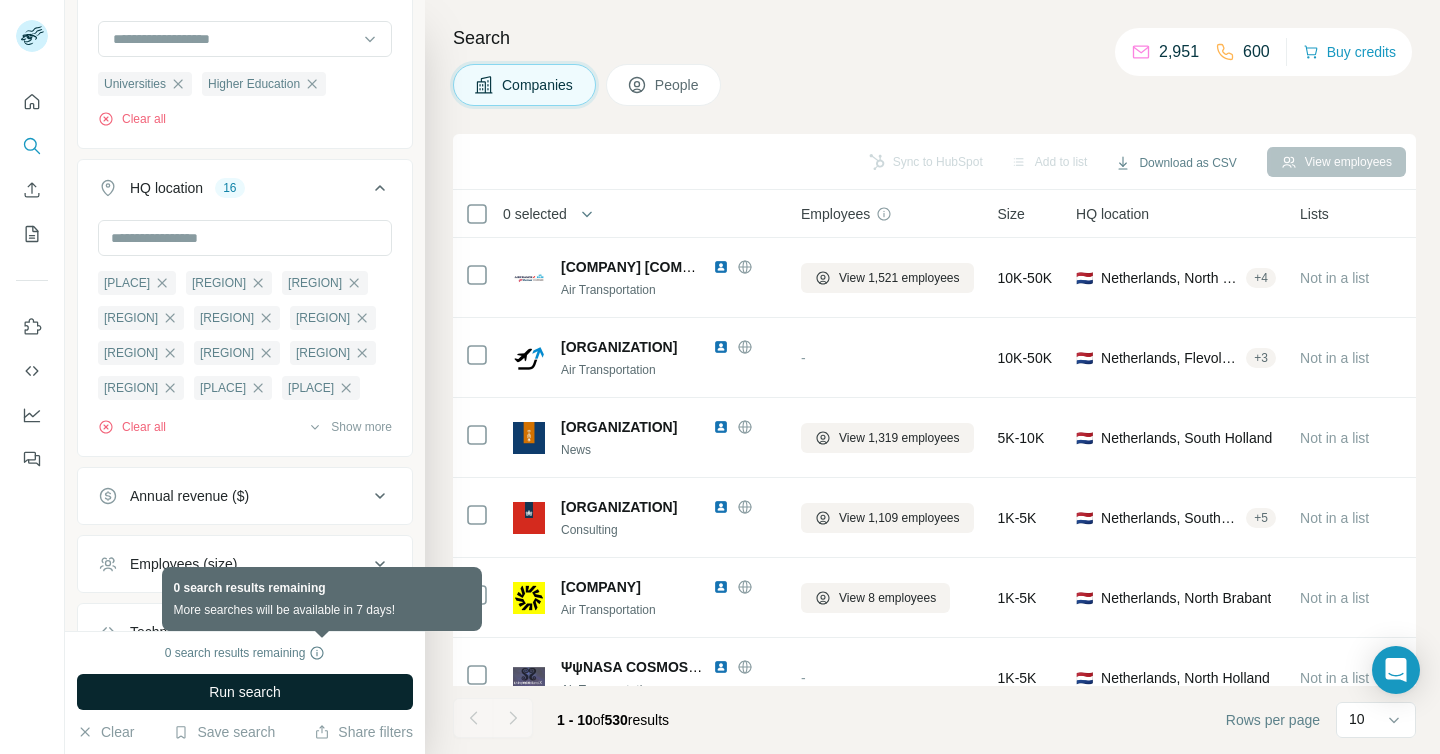 click 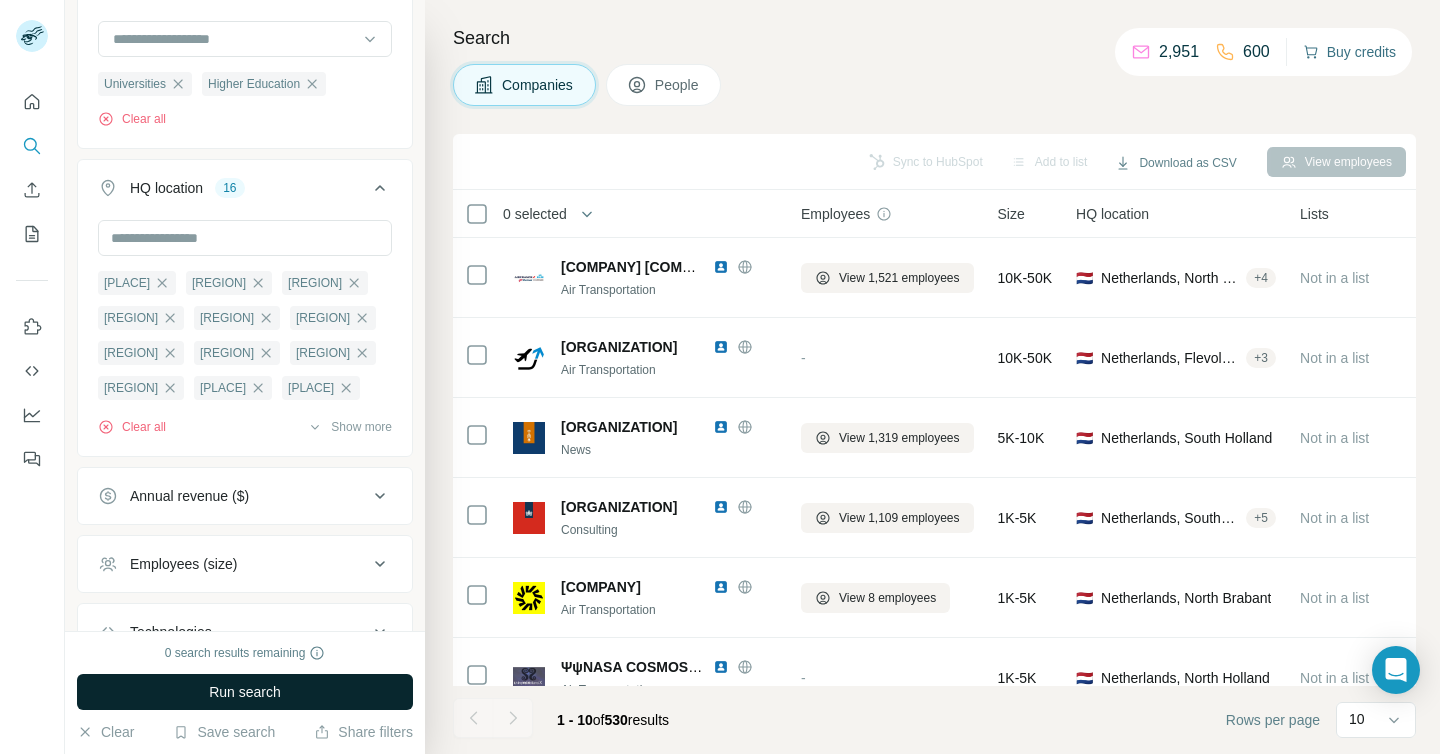 click on "Buy credits" at bounding box center [1349, 52] 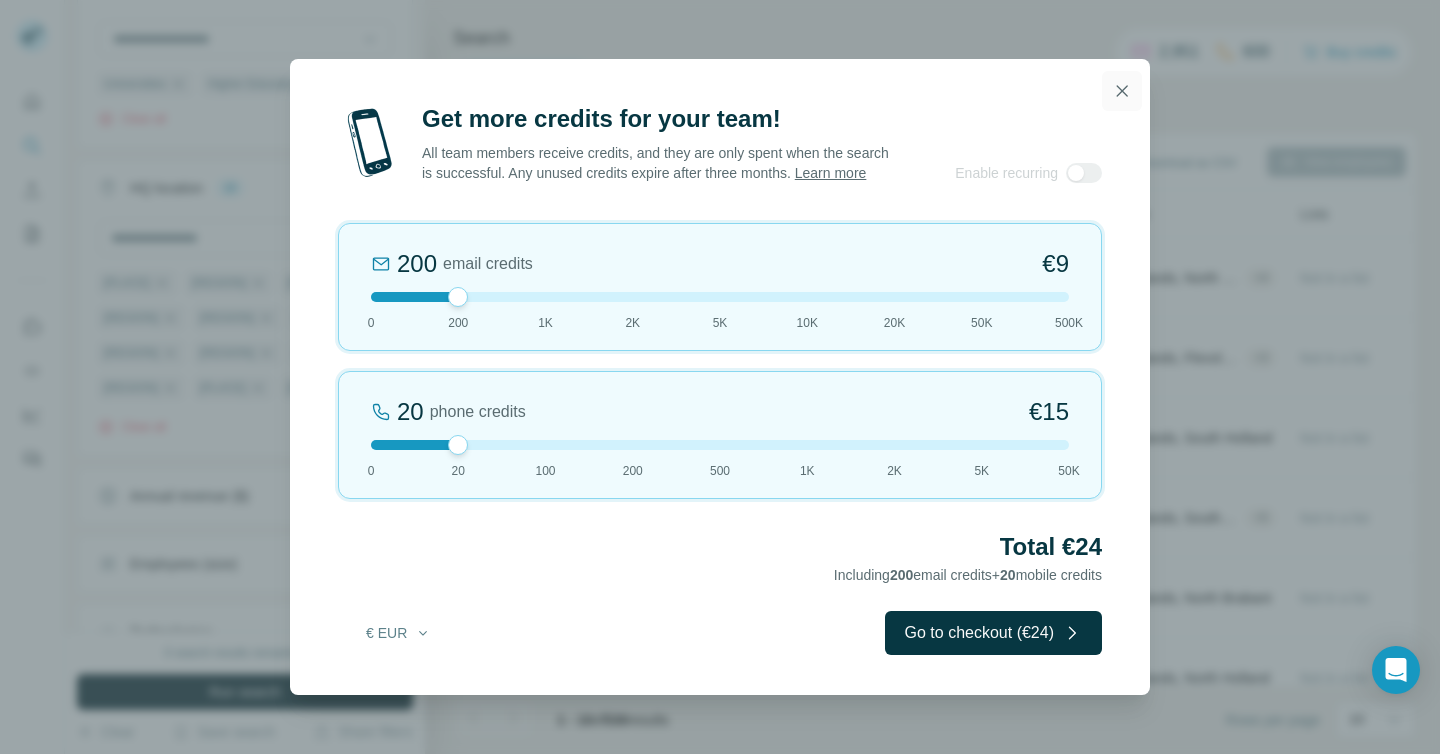click 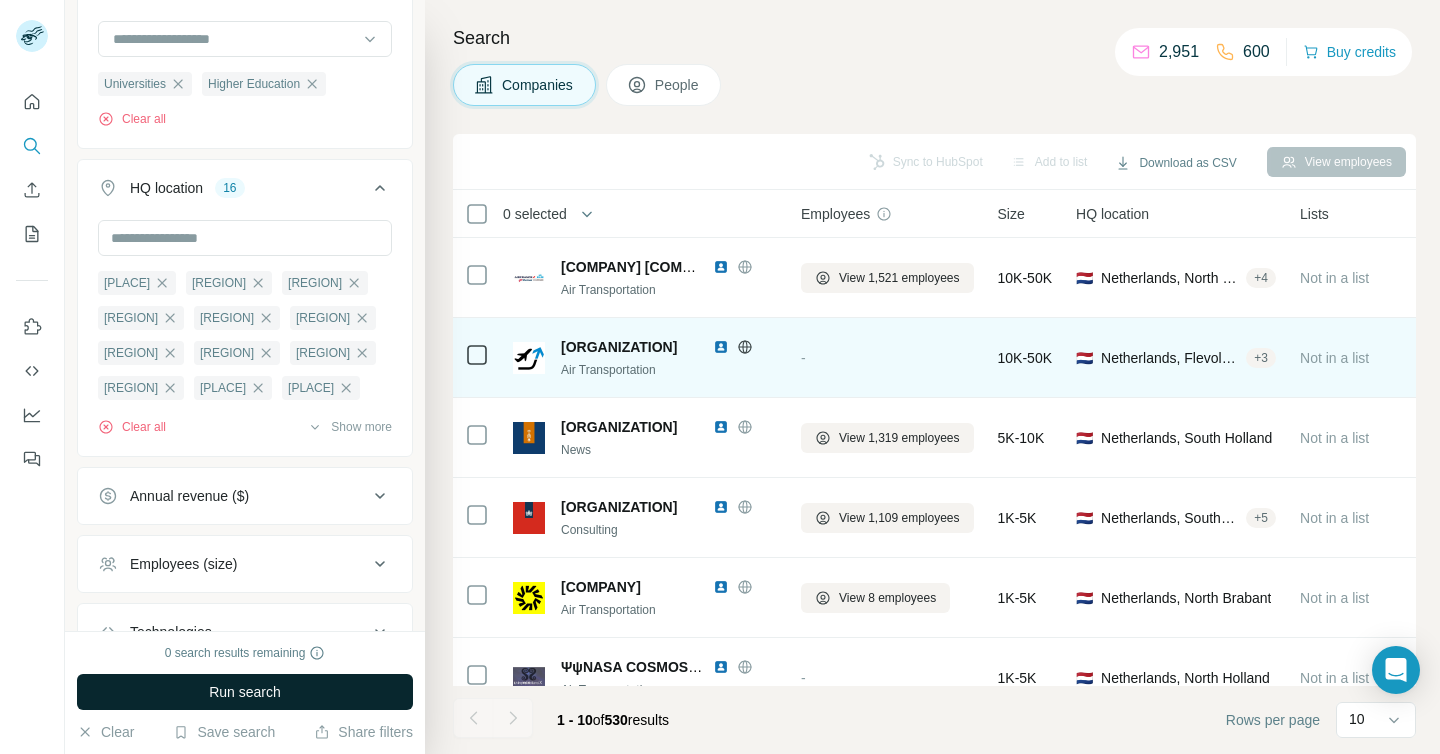 scroll, scrollTop: 352, scrollLeft: 0, axis: vertical 